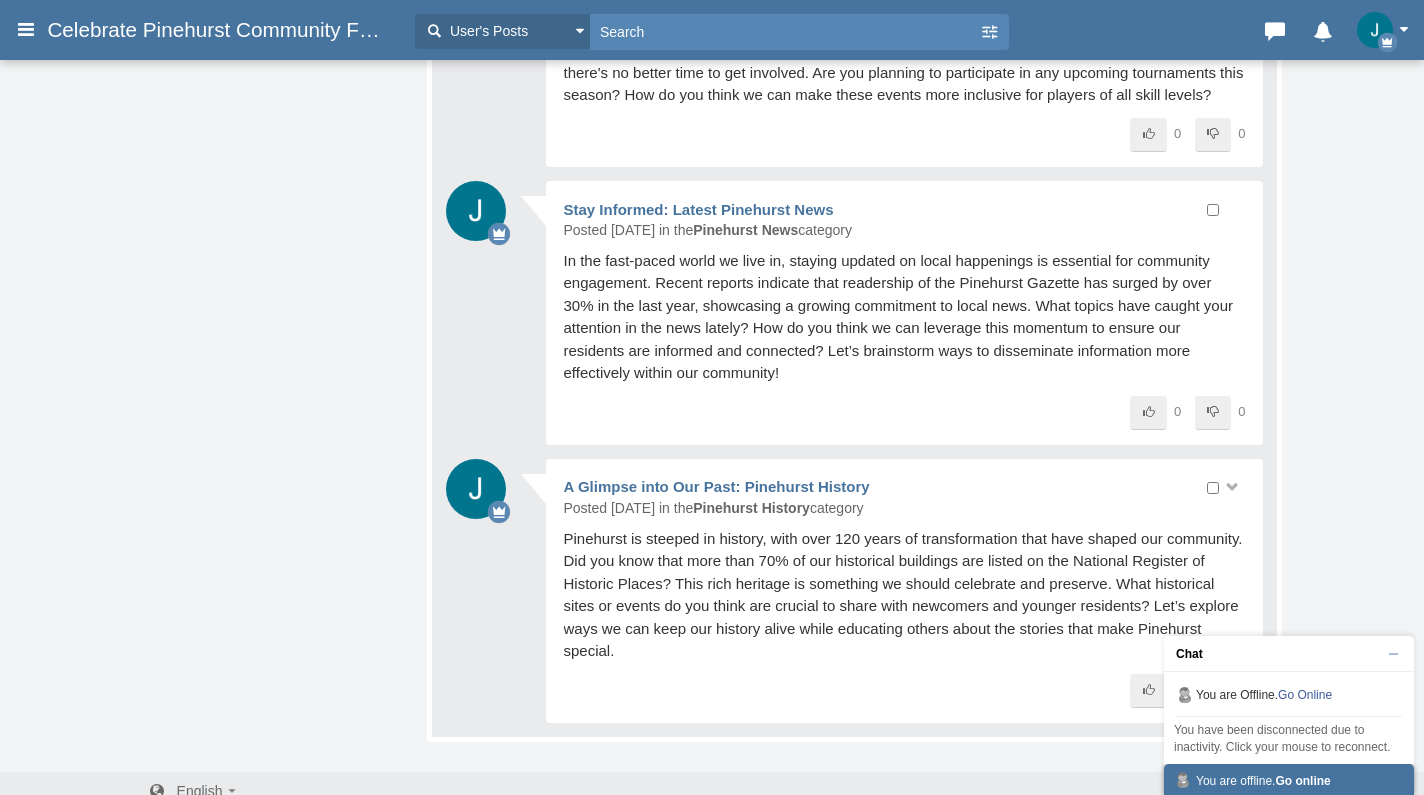 scroll, scrollTop: 1120, scrollLeft: 0, axis: vertical 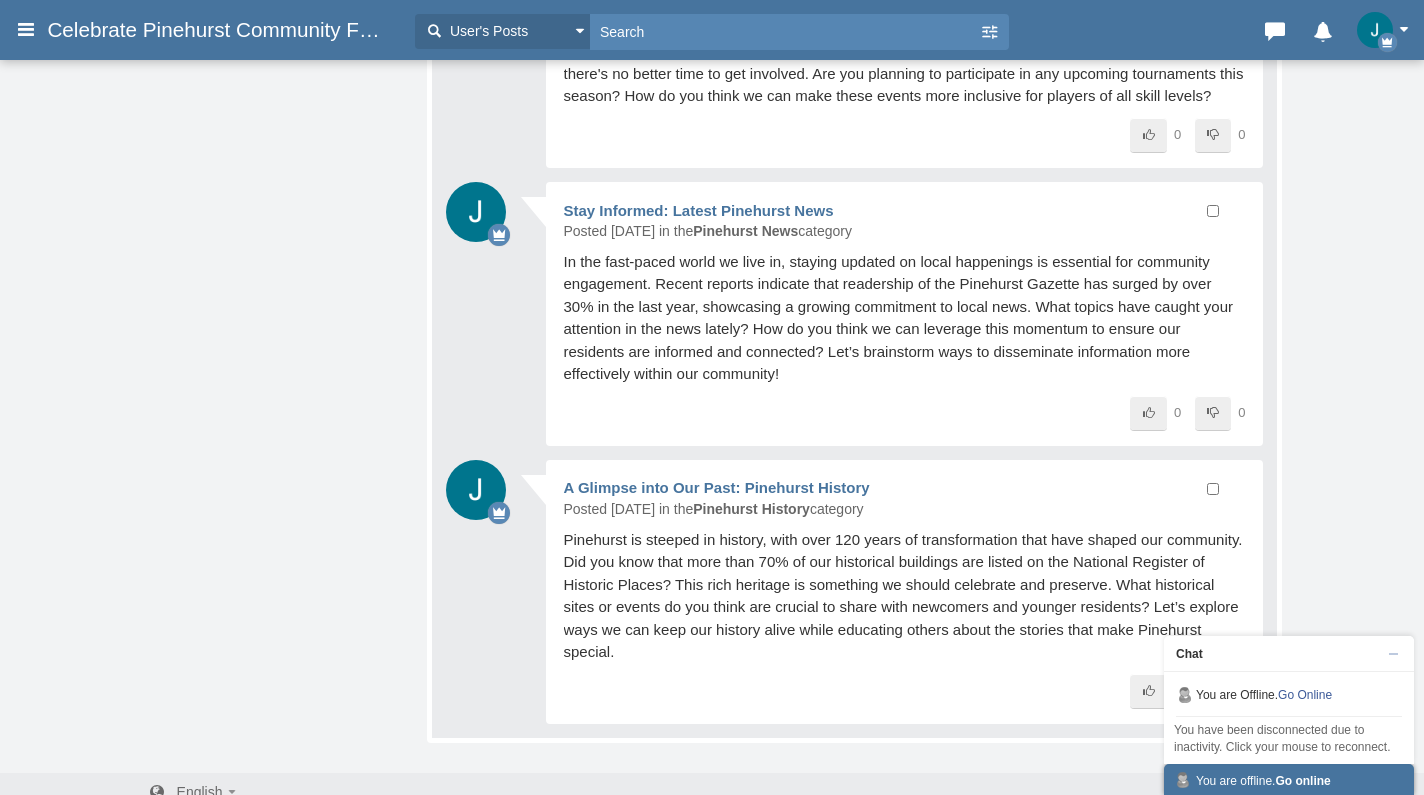 click on "Chat" at bounding box center [1283, 654] 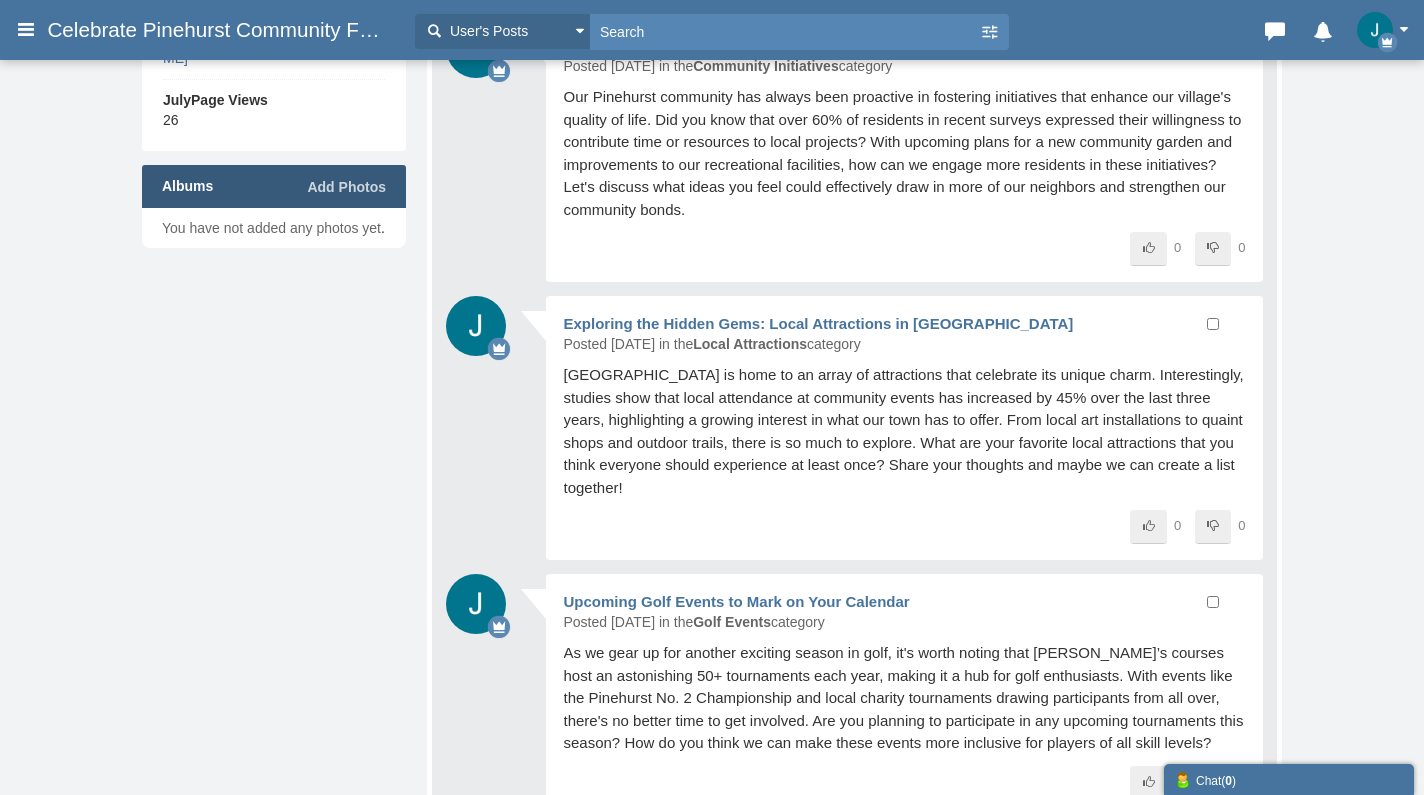 scroll, scrollTop: 23, scrollLeft: 0, axis: vertical 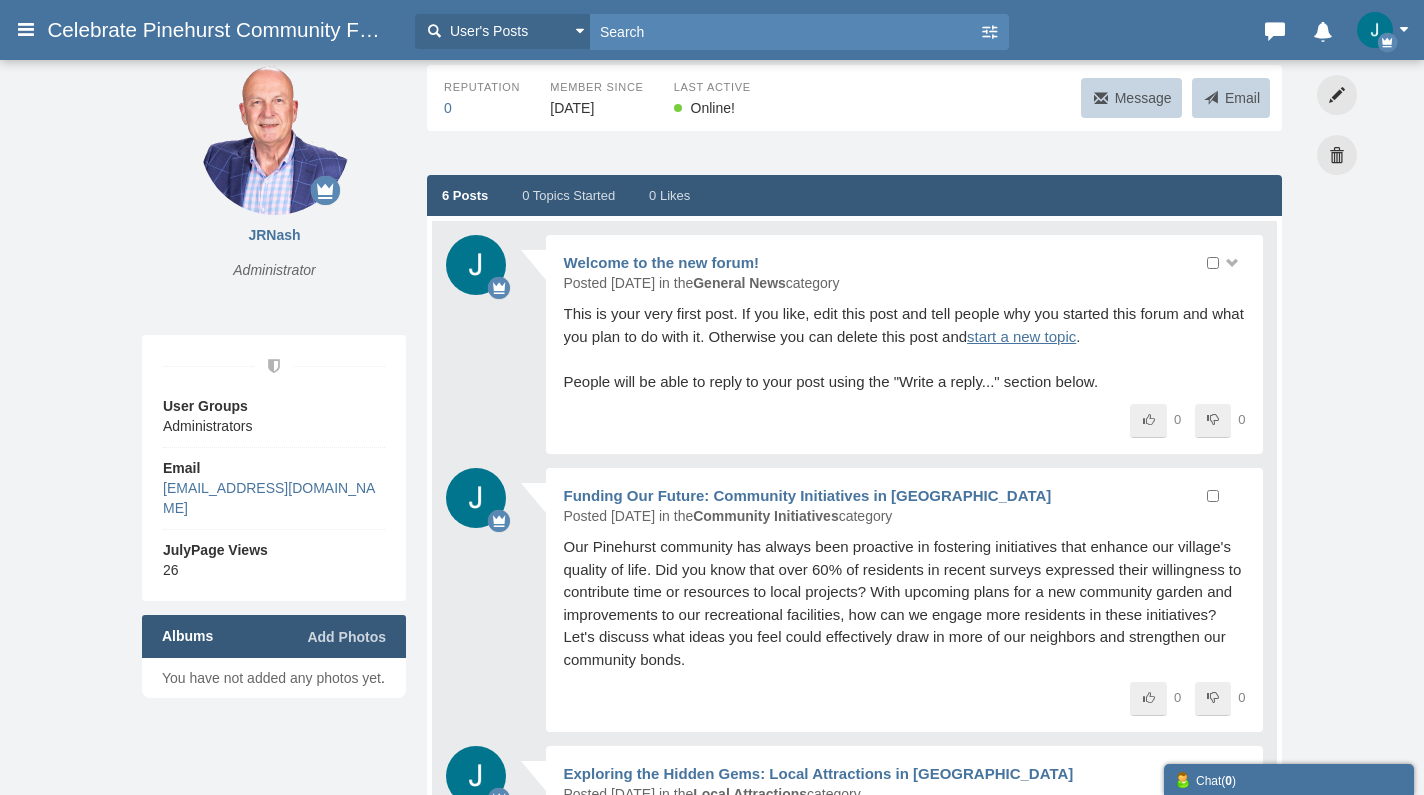 click on "This is your very first post. If you like, edit this post and tell people why you started this forum and what you plan to do with it. Otherwise you can delete this post and  start a new topic . People will be able to reply to your post using the "Write a reply..." section below." at bounding box center (904, 347) 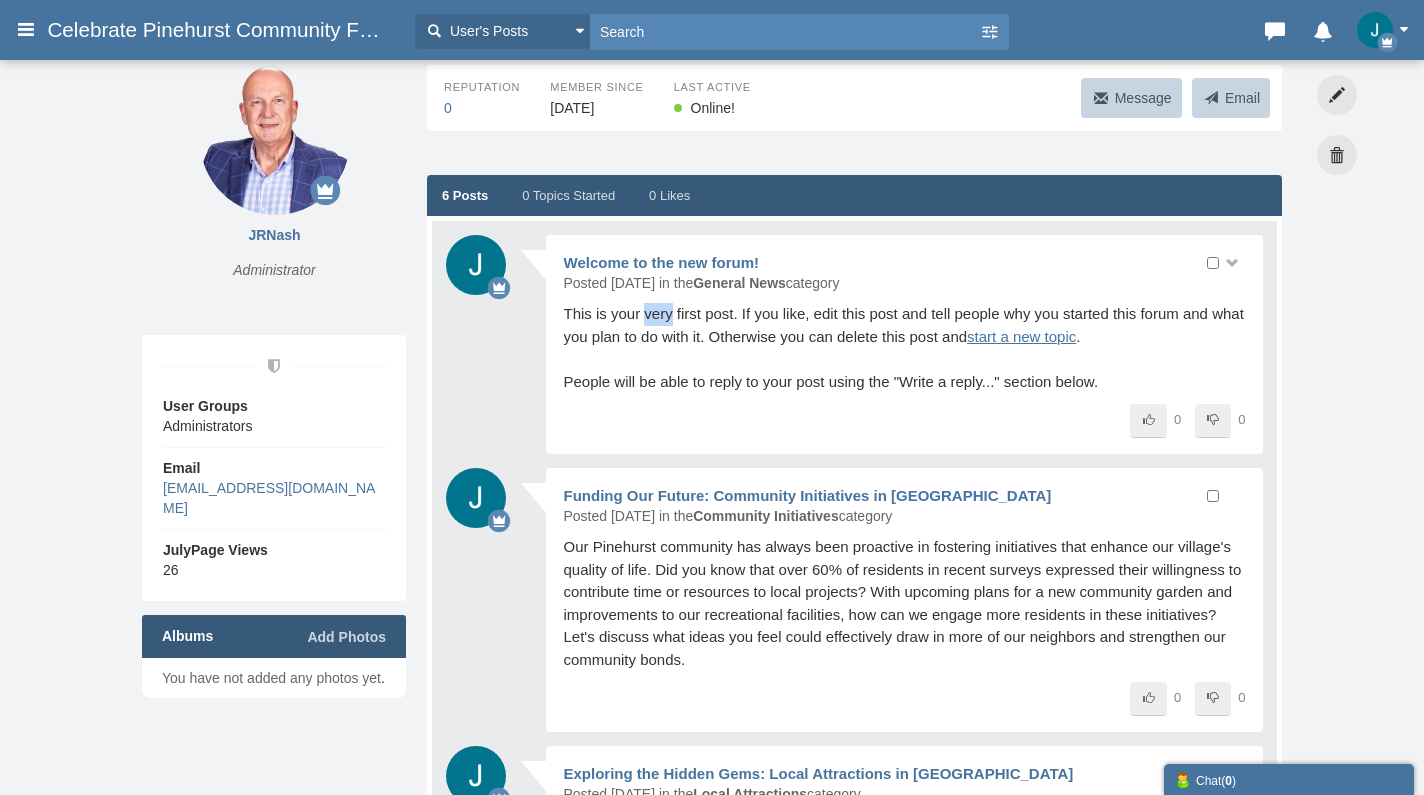 click on "This is your very first post. If you like, edit this post and tell people why you started this forum and what you plan to do with it. Otherwise you can delete this post and  start a new topic . People will be able to reply to your post using the "Write a reply..." section below." at bounding box center (904, 347) 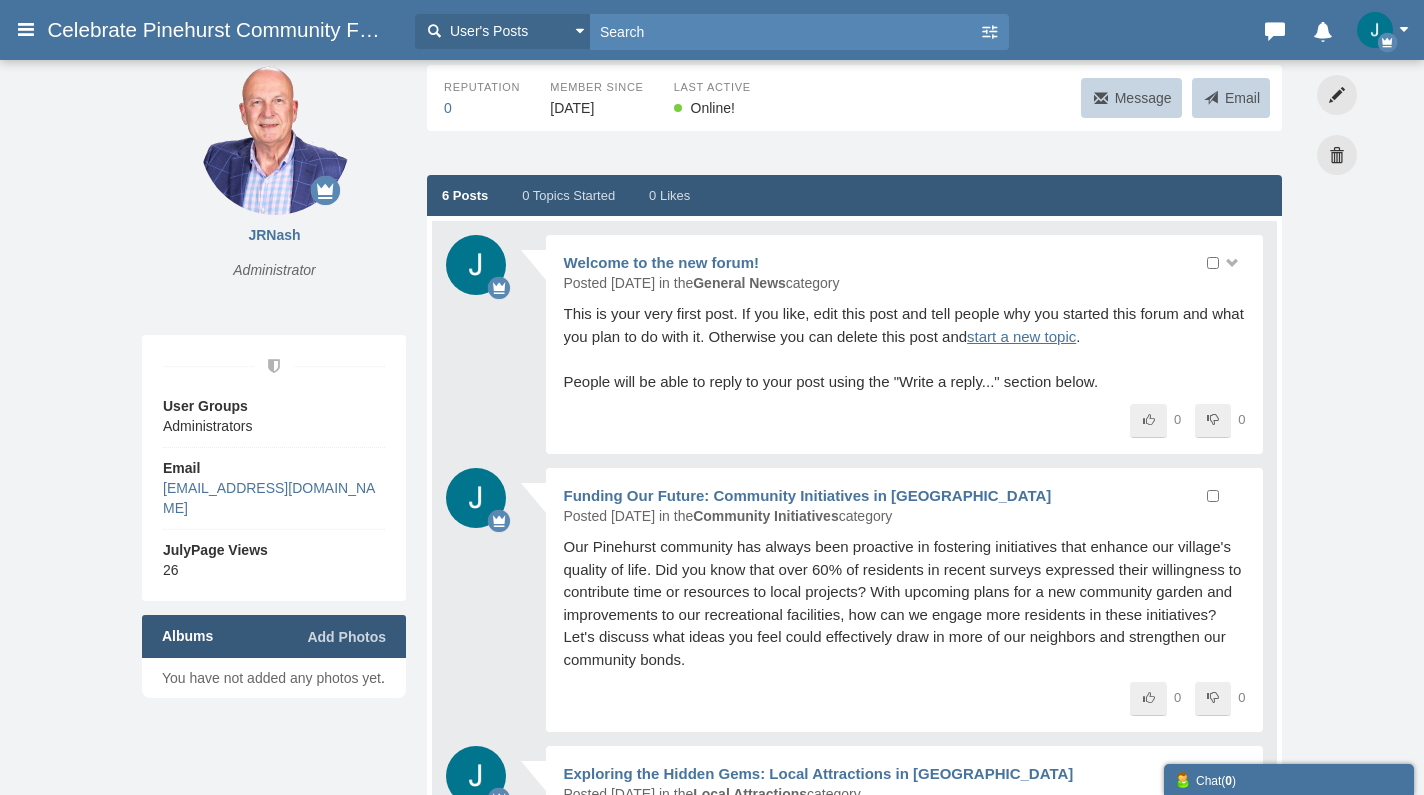 click on "Share
Edit
Move
Delete
Change Ownership
Report
Welcome to the new forum!
Posted
3 days ago
in the
General News . 0 0 0" at bounding box center (904, 344) 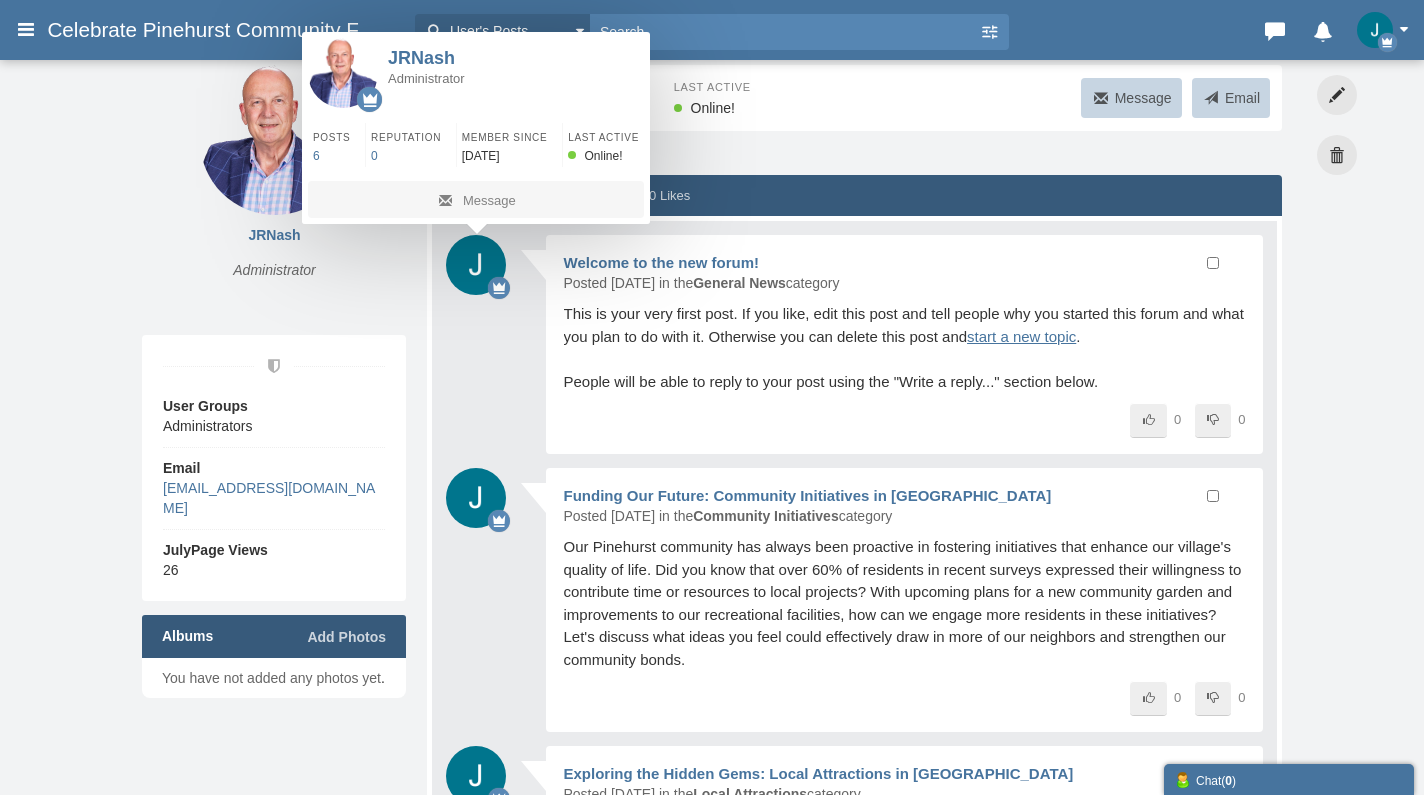 click at bounding box center [476, 265] 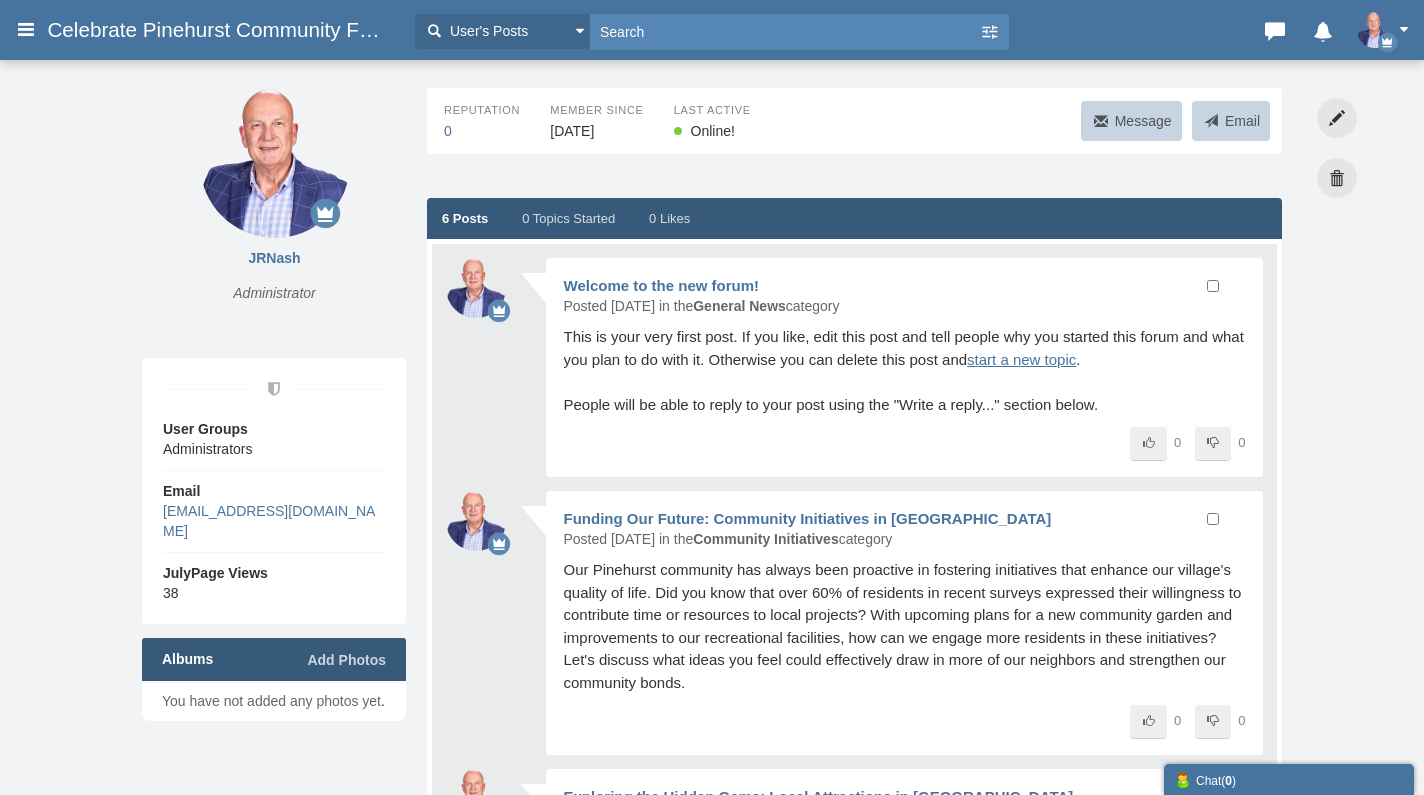 scroll, scrollTop: 0, scrollLeft: 0, axis: both 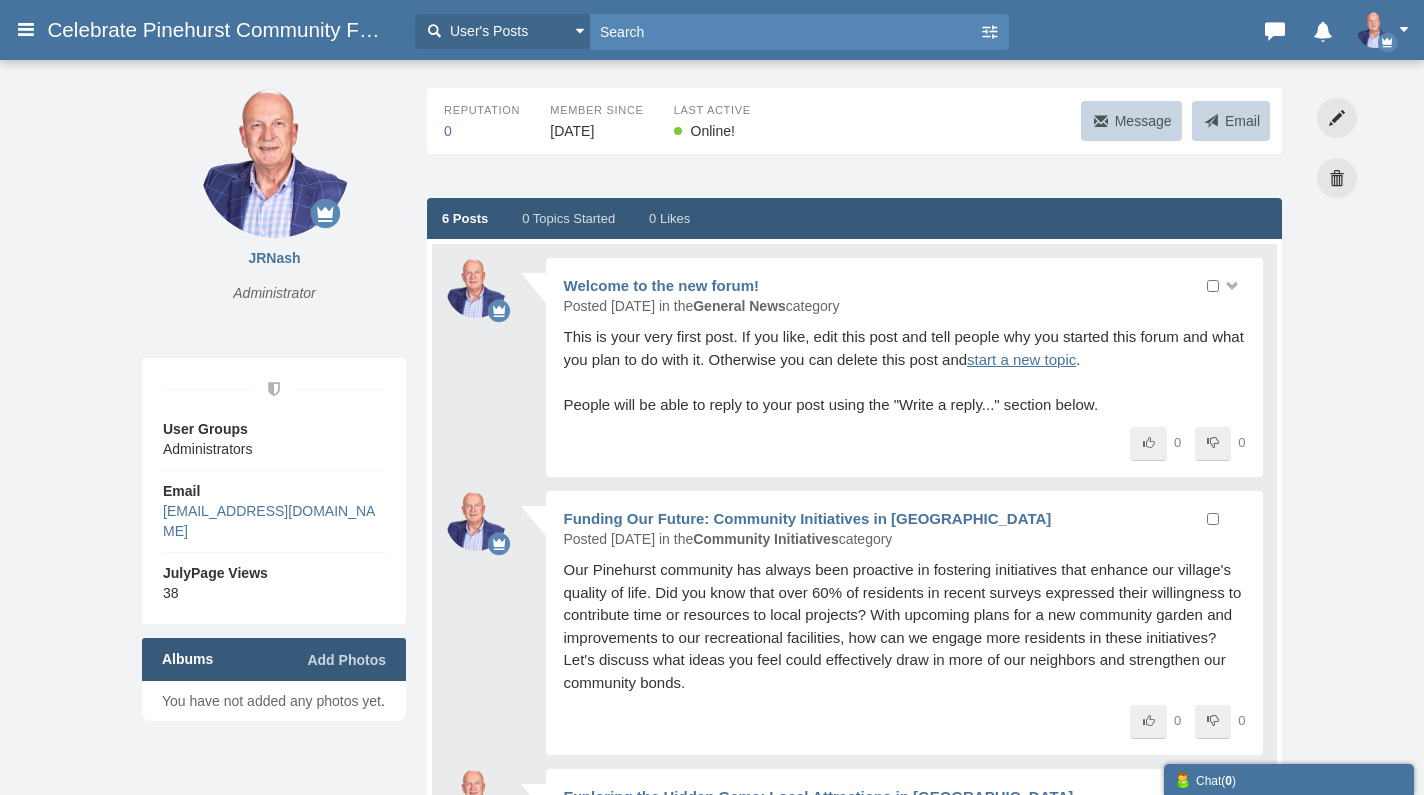 click on "This is your very first post. If you like, edit this post and tell people why you started this forum and what you plan to do with it. Otherwise you can delete this post and  start a new topic . People will be able to reply to your post using the "Write a reply..." section below." at bounding box center [904, 370] 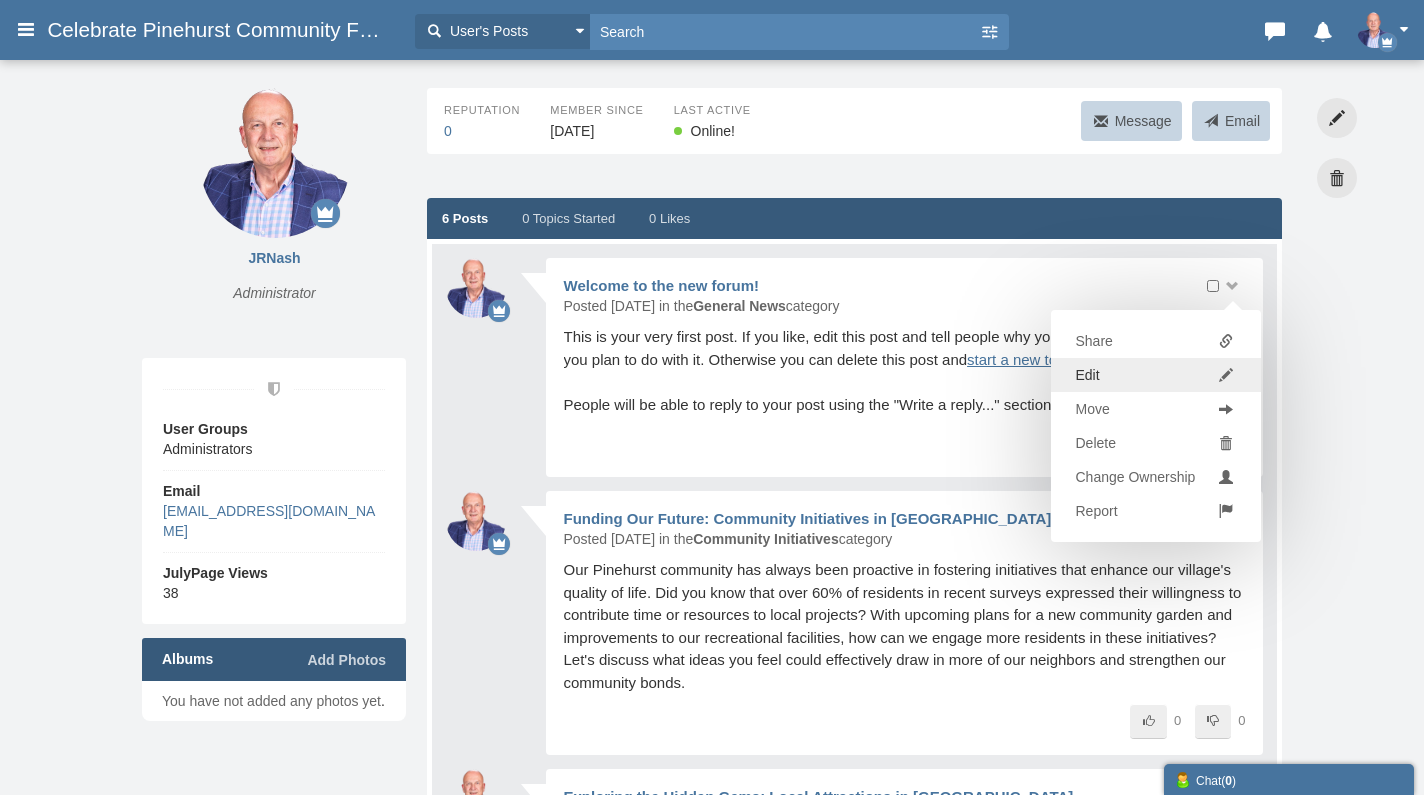 click at bounding box center (1226, 375) 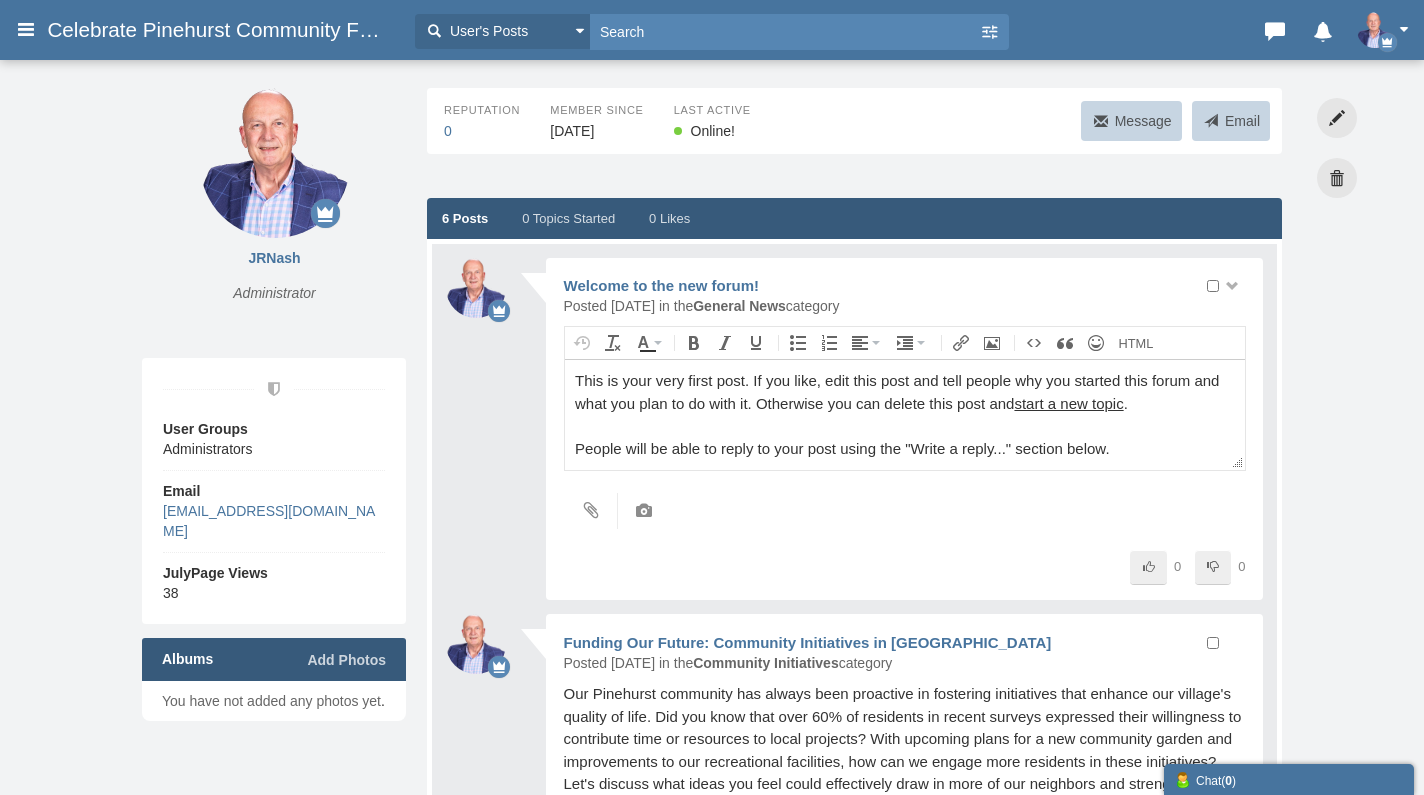 scroll, scrollTop: 0, scrollLeft: 0, axis: both 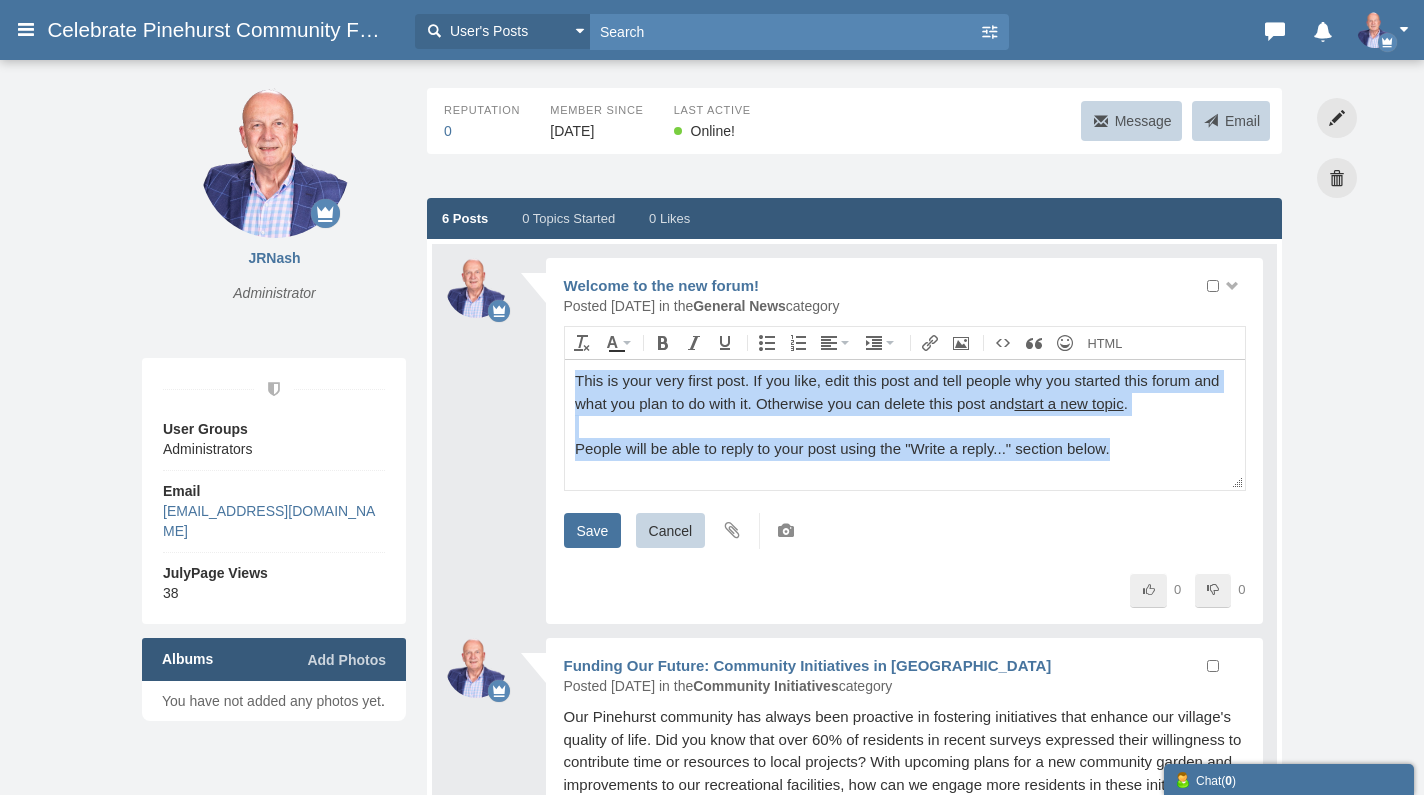 drag, startPoint x: 576, startPoint y: 381, endPoint x: 1131, endPoint y: 442, distance: 558.34216 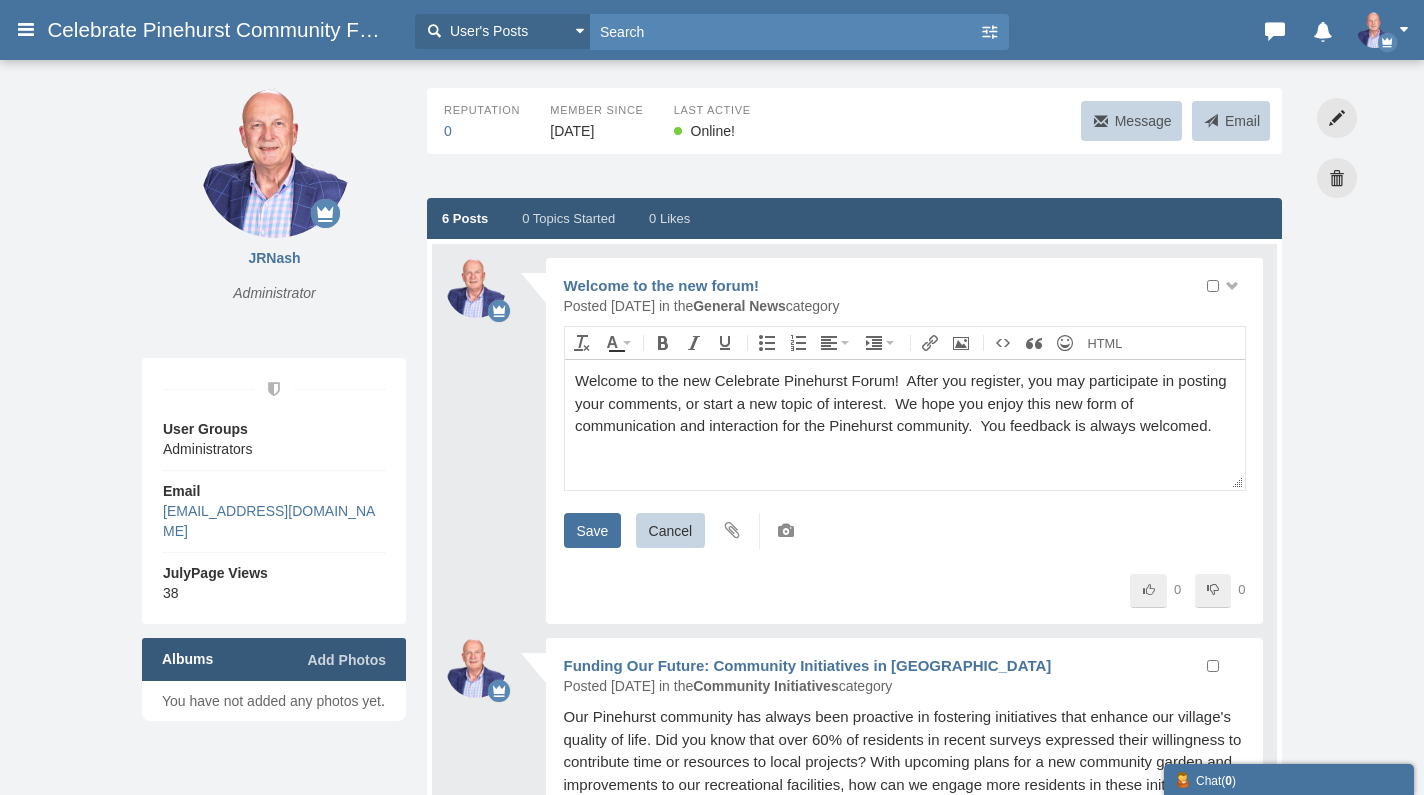 click on "Welcome to the new Celebrate Pinehurst Forum!  After you register, you may participate in posting your comments, or start a new topic of interest.  We hope you enjoy this new form of communication and interaction for the Pinehurst community.  You feedback is always welcomed." at bounding box center (904, 404) 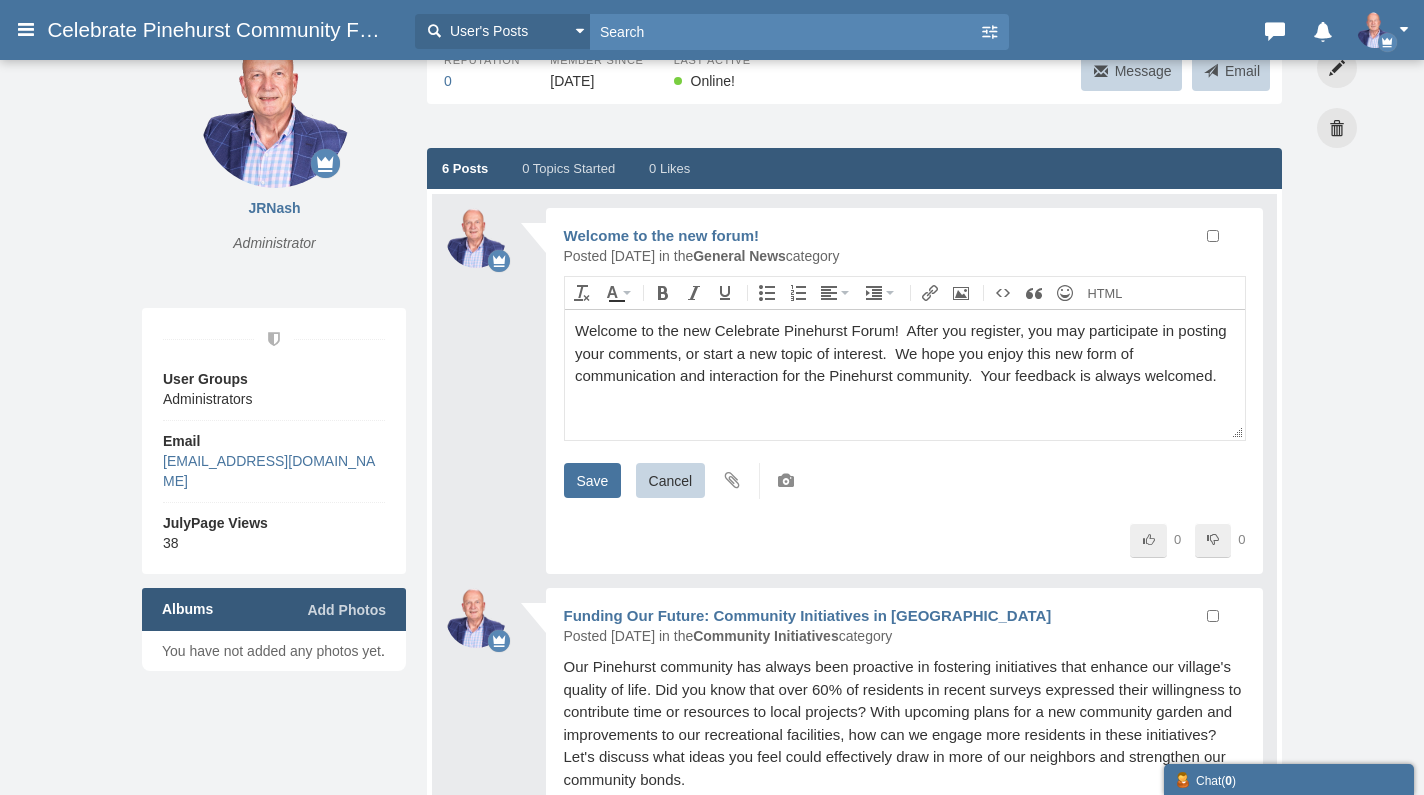 scroll, scrollTop: 52, scrollLeft: 0, axis: vertical 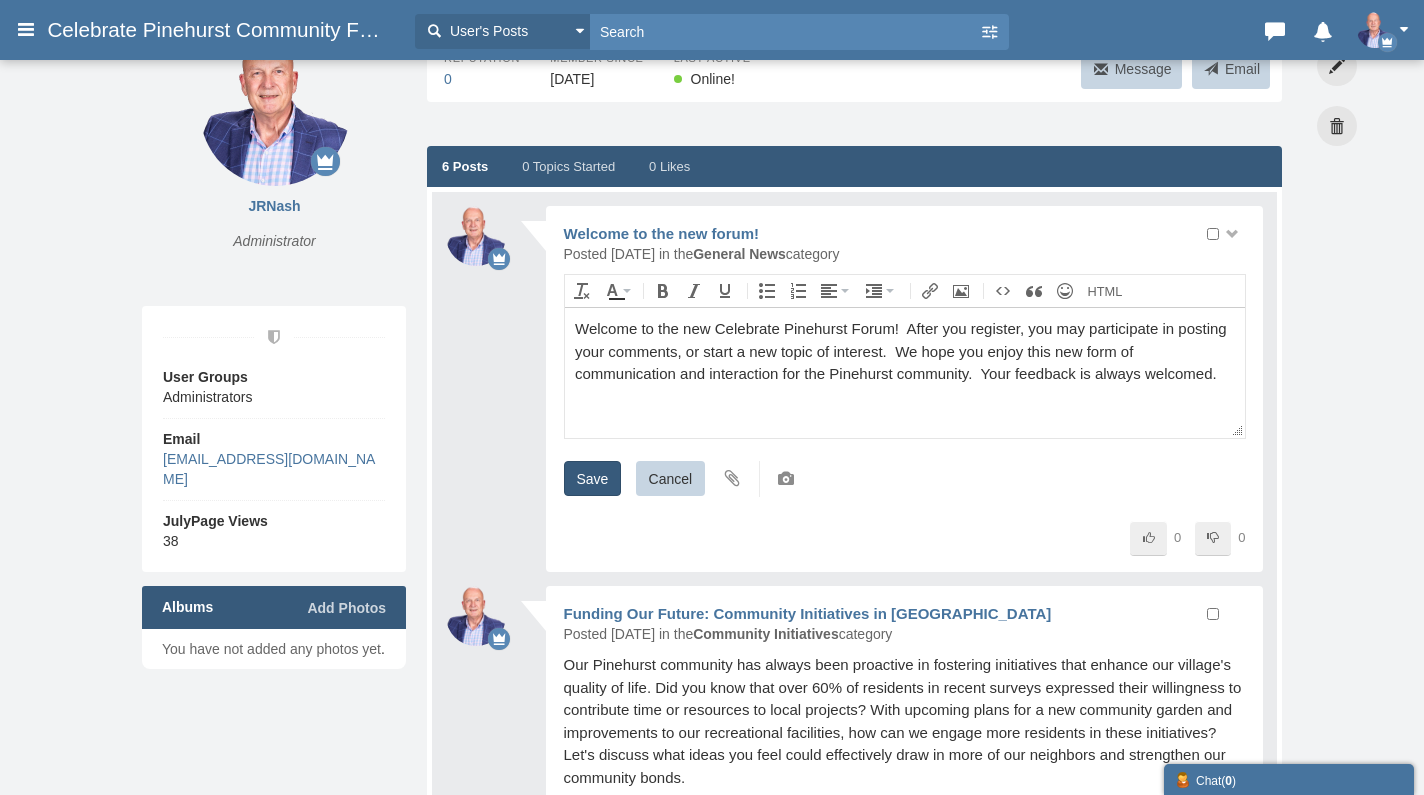 click on "Save" at bounding box center (593, 478) 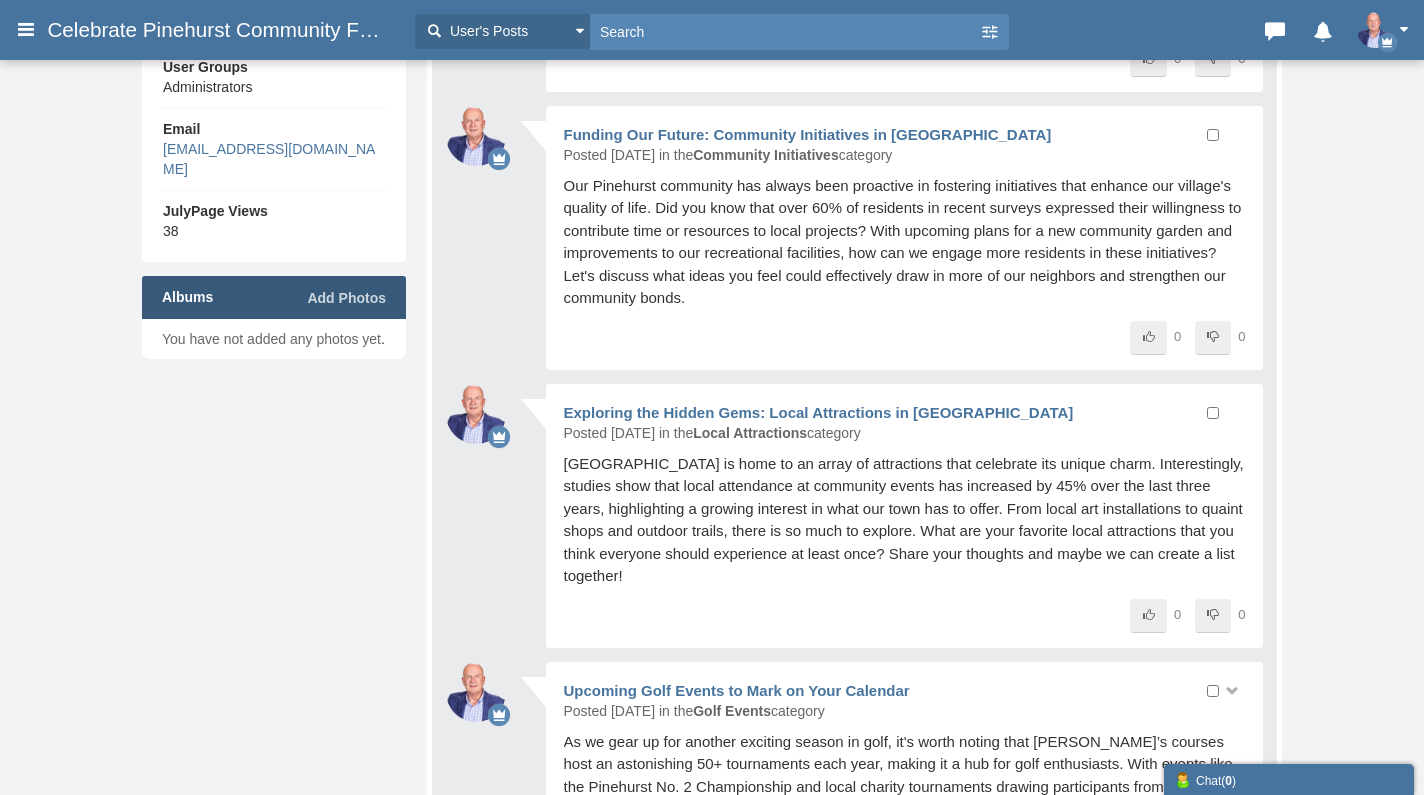 scroll, scrollTop: 354, scrollLeft: 0, axis: vertical 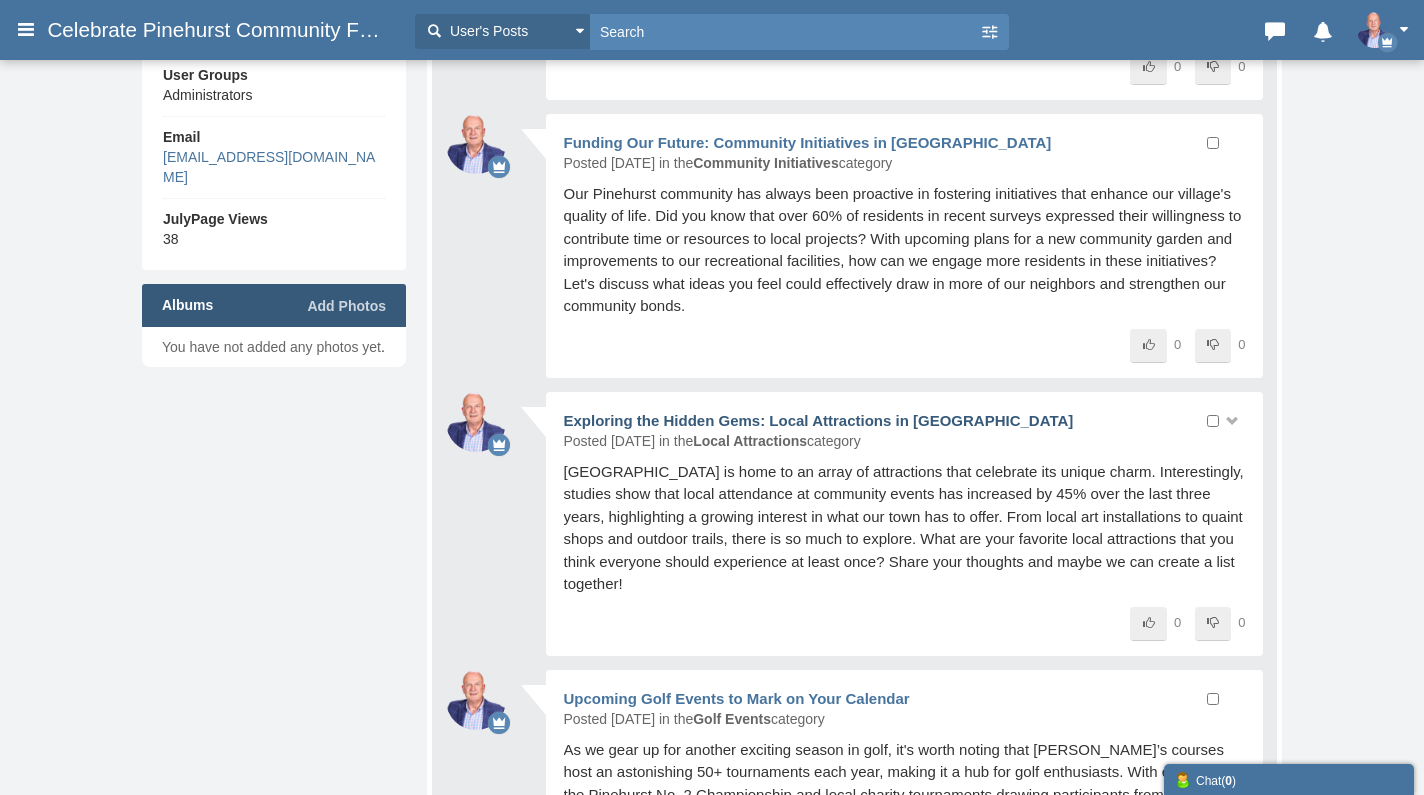 click on "Exploring the Hidden Gems: Local Attractions in [GEOGRAPHIC_DATA]" at bounding box center [819, 420] 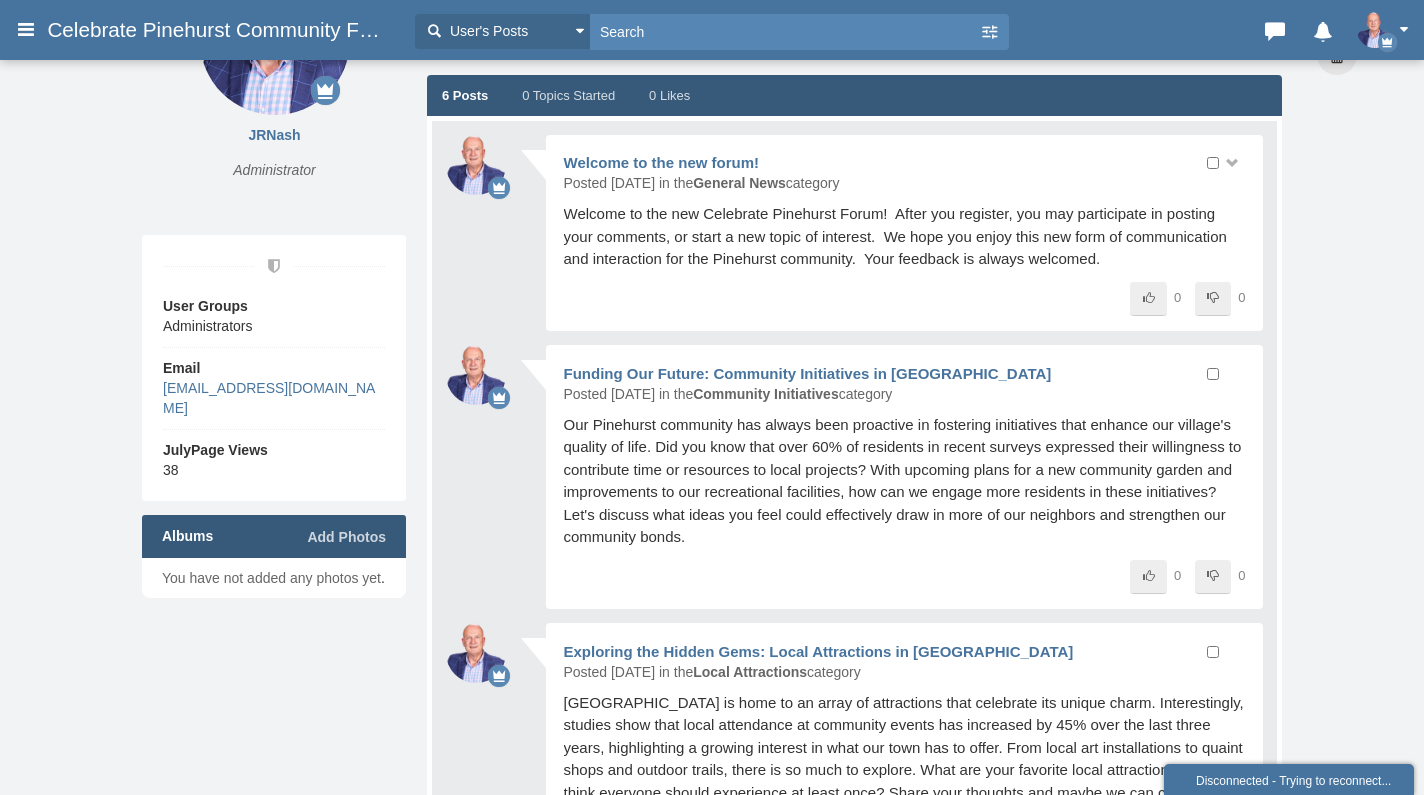 scroll, scrollTop: 139, scrollLeft: 0, axis: vertical 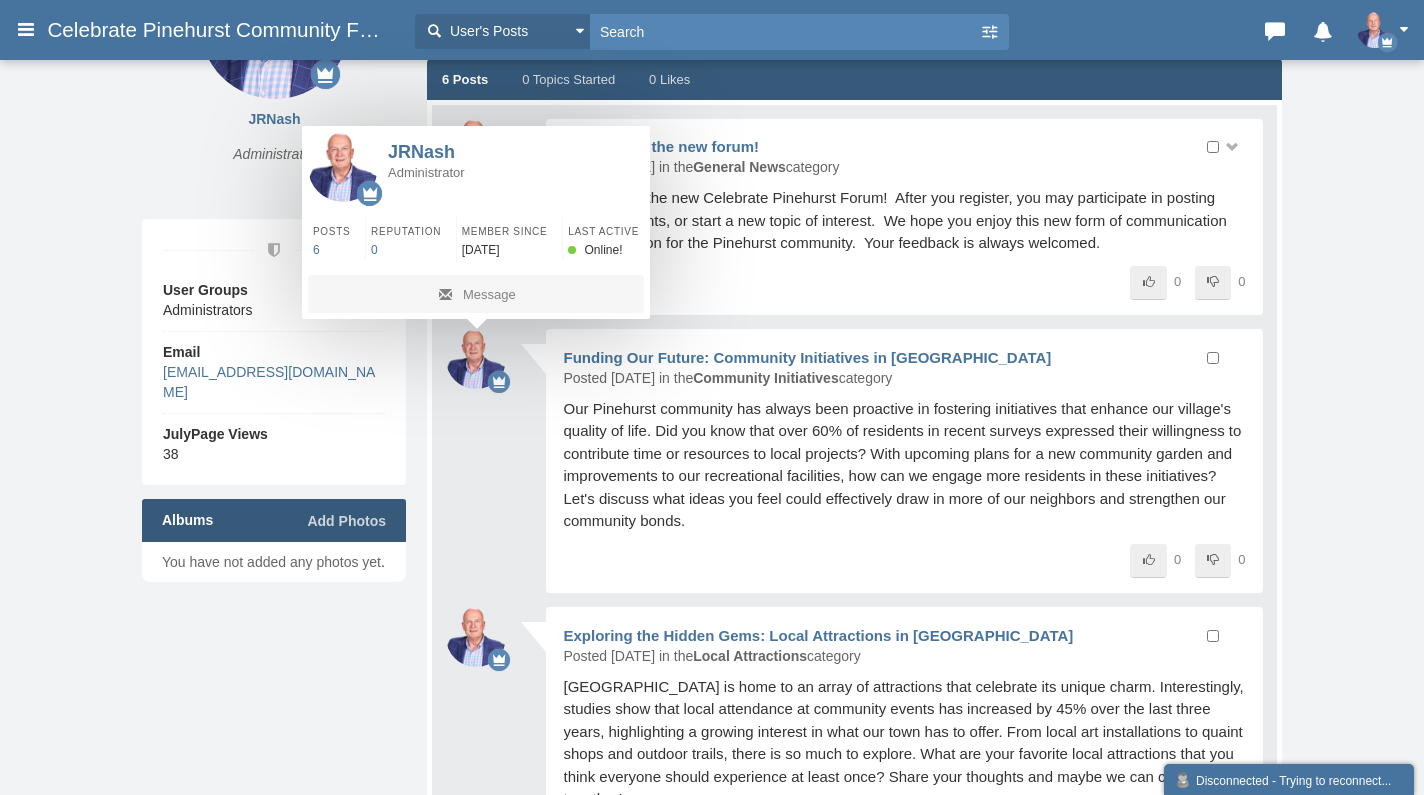 click at bounding box center [476, 359] 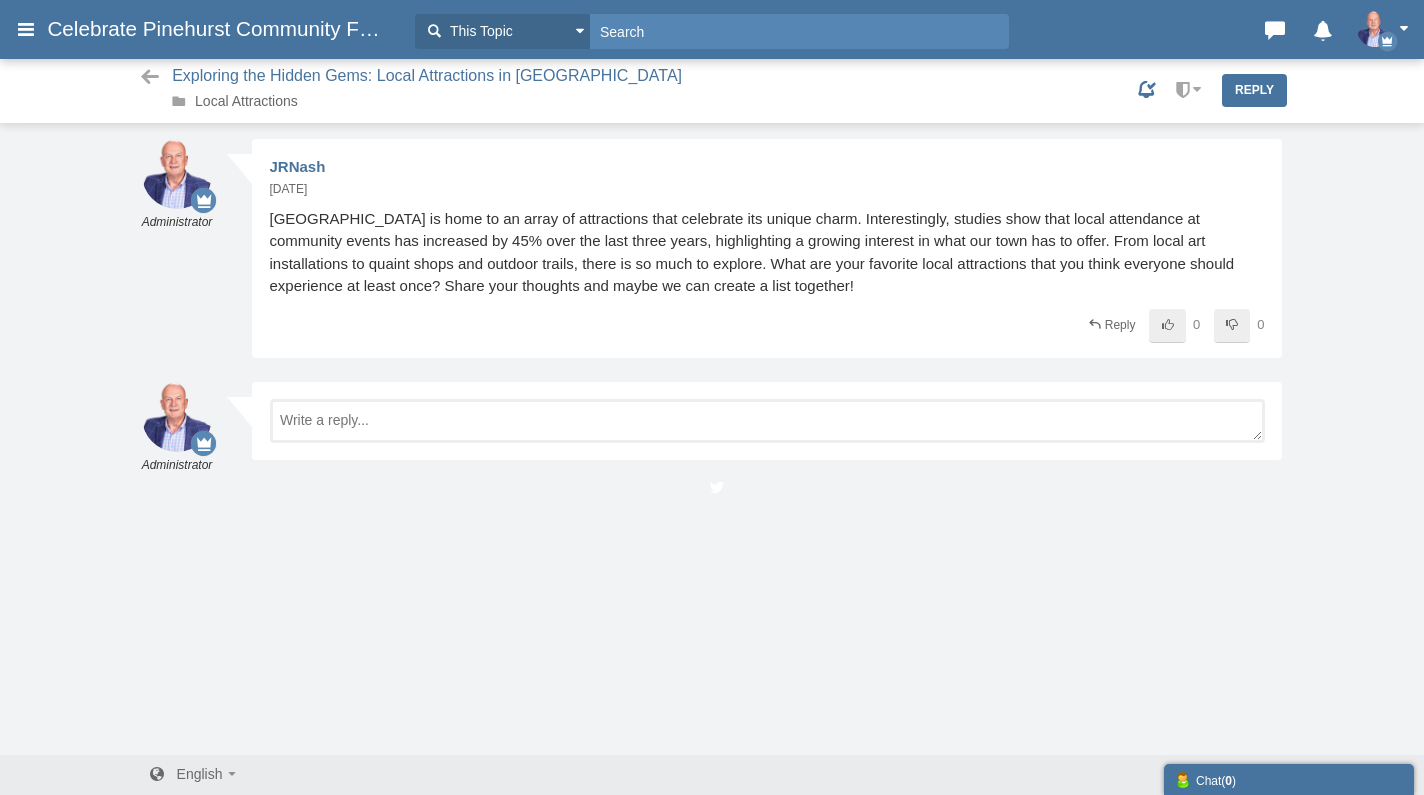 scroll, scrollTop: 0, scrollLeft: 0, axis: both 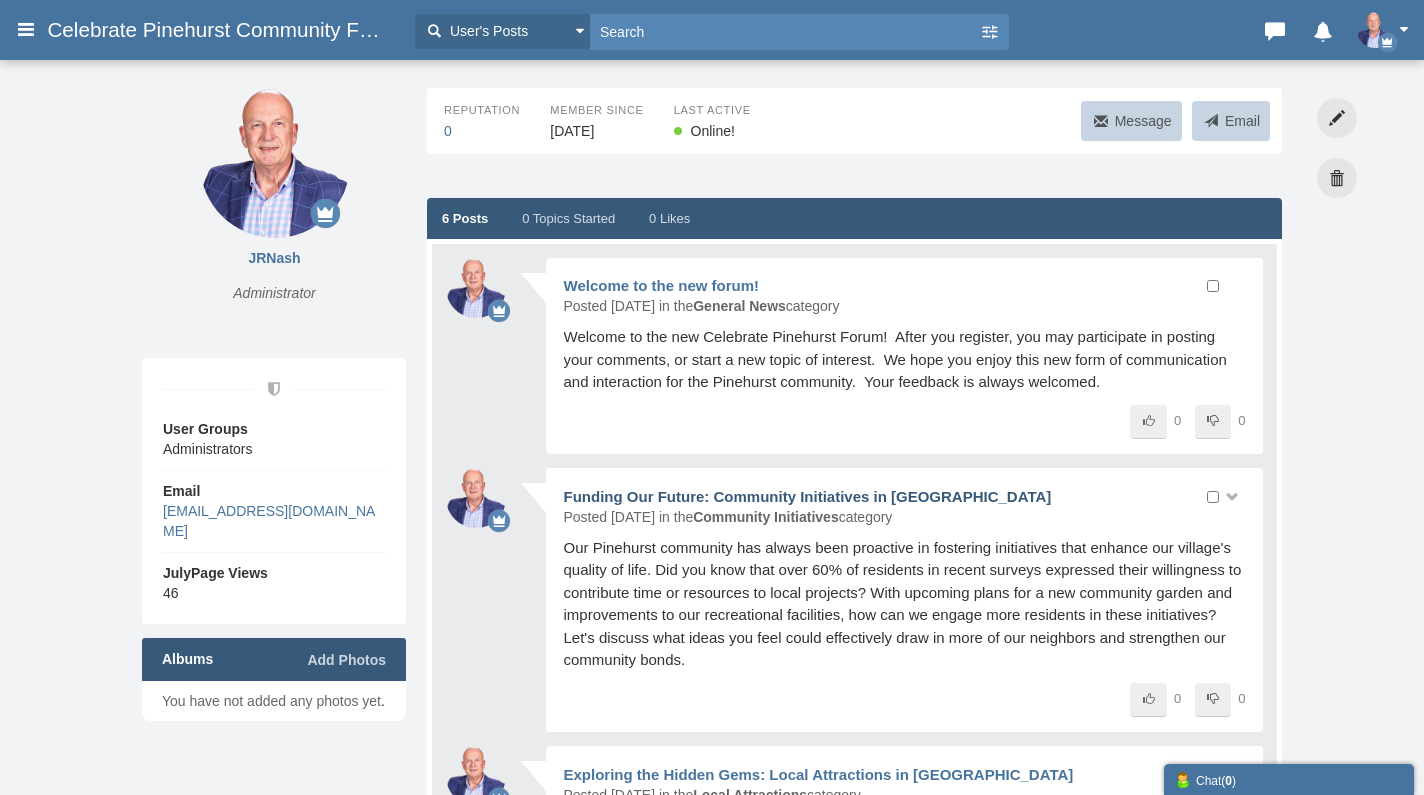 click on "Funding Our Future: Community Initiatives in [GEOGRAPHIC_DATA]" at bounding box center (808, 496) 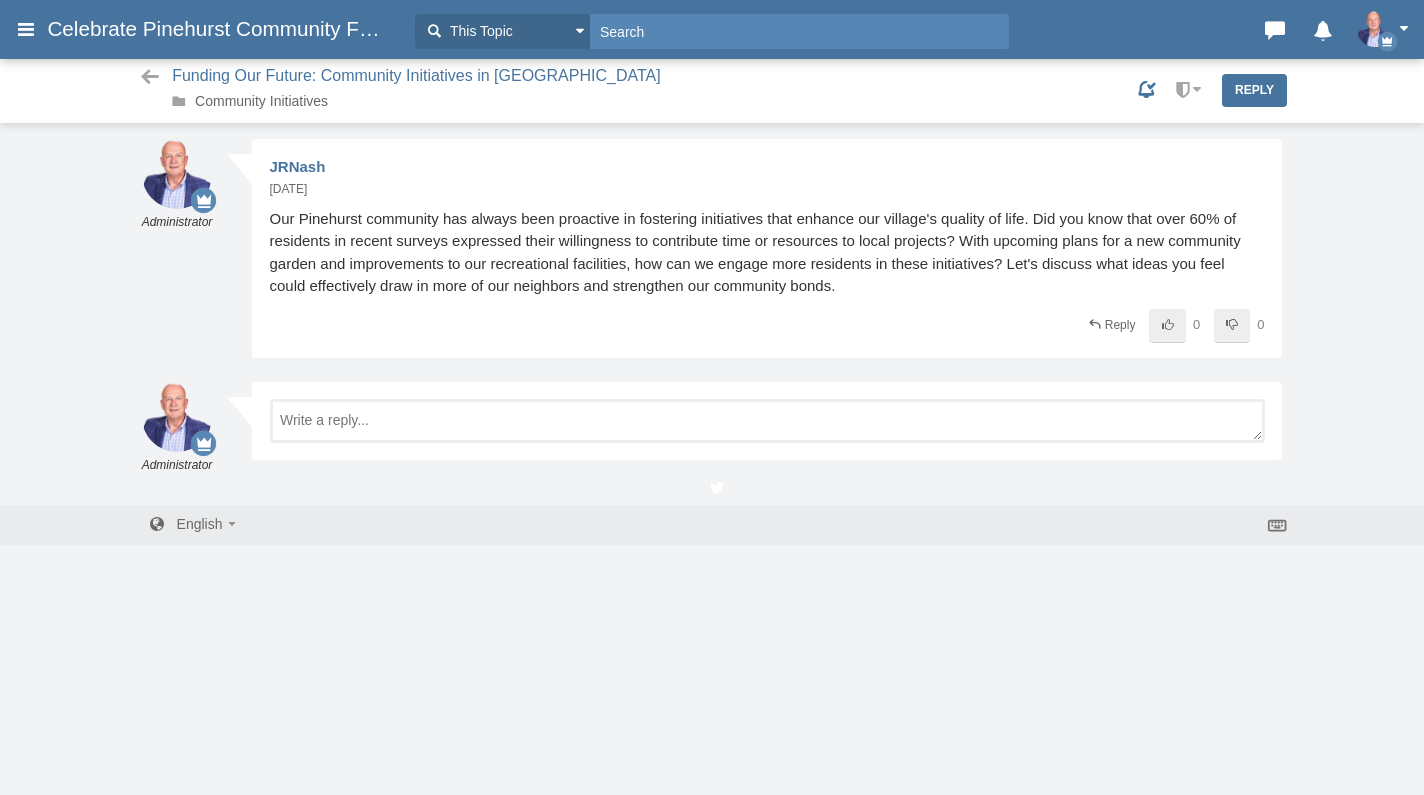 scroll, scrollTop: 0, scrollLeft: 0, axis: both 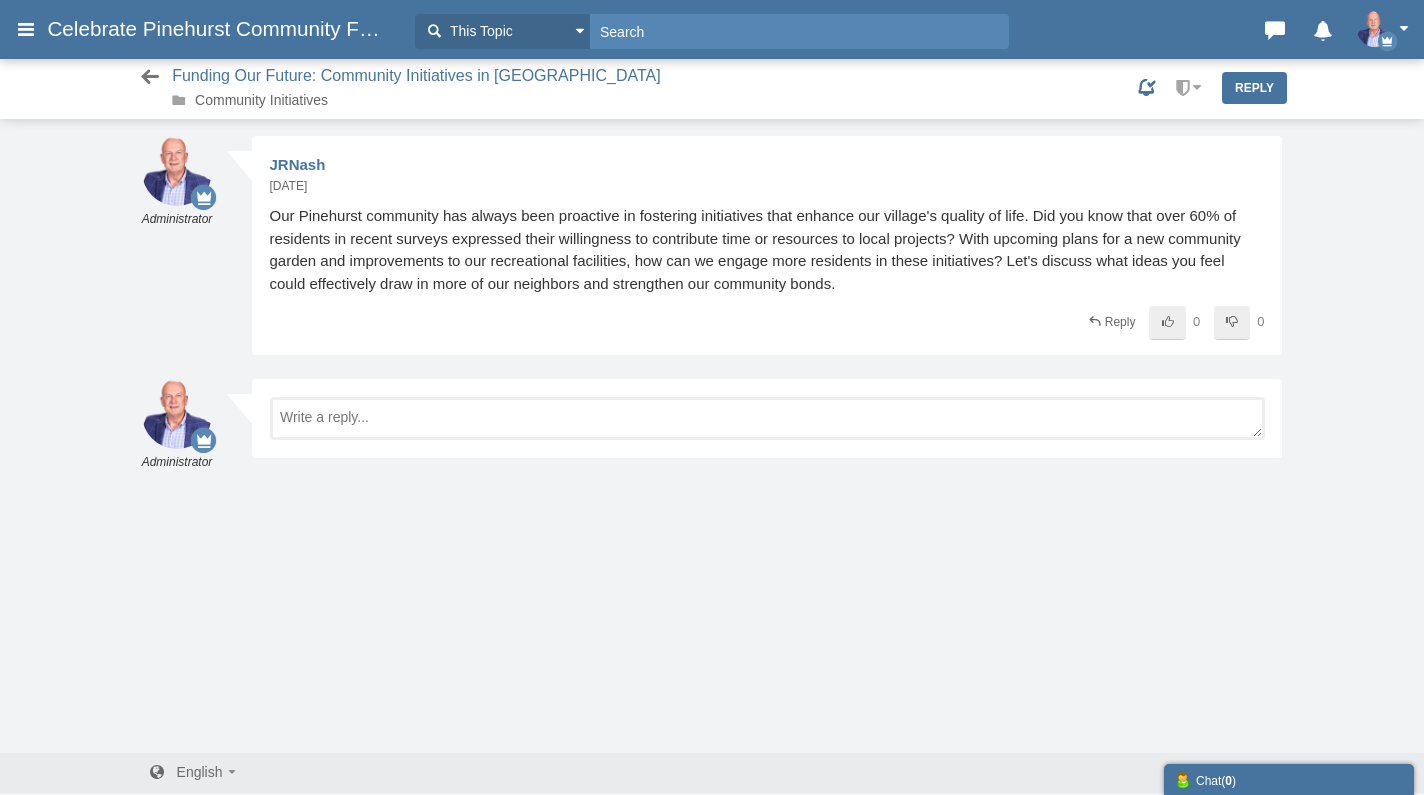 click at bounding box center [149, 77] 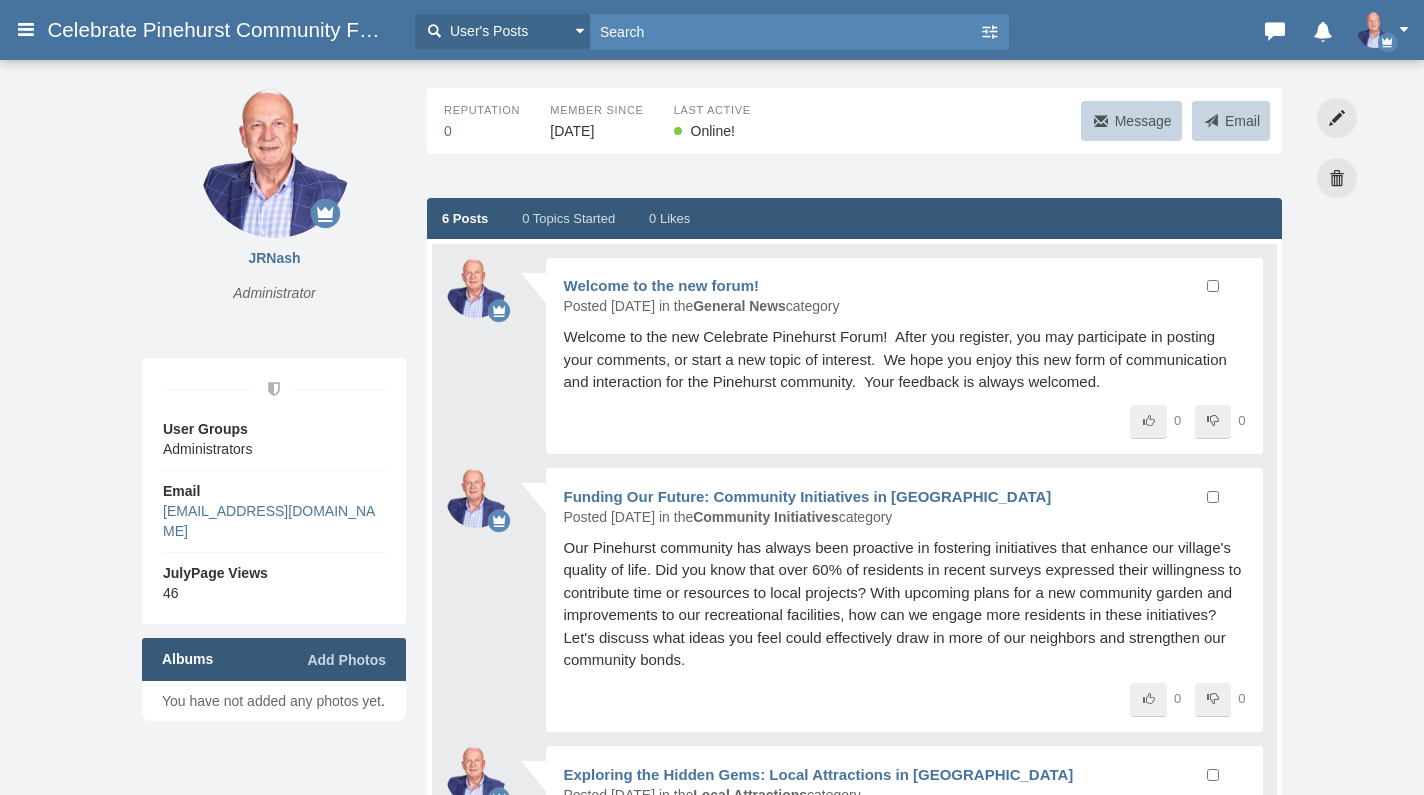 scroll, scrollTop: 0, scrollLeft: 0, axis: both 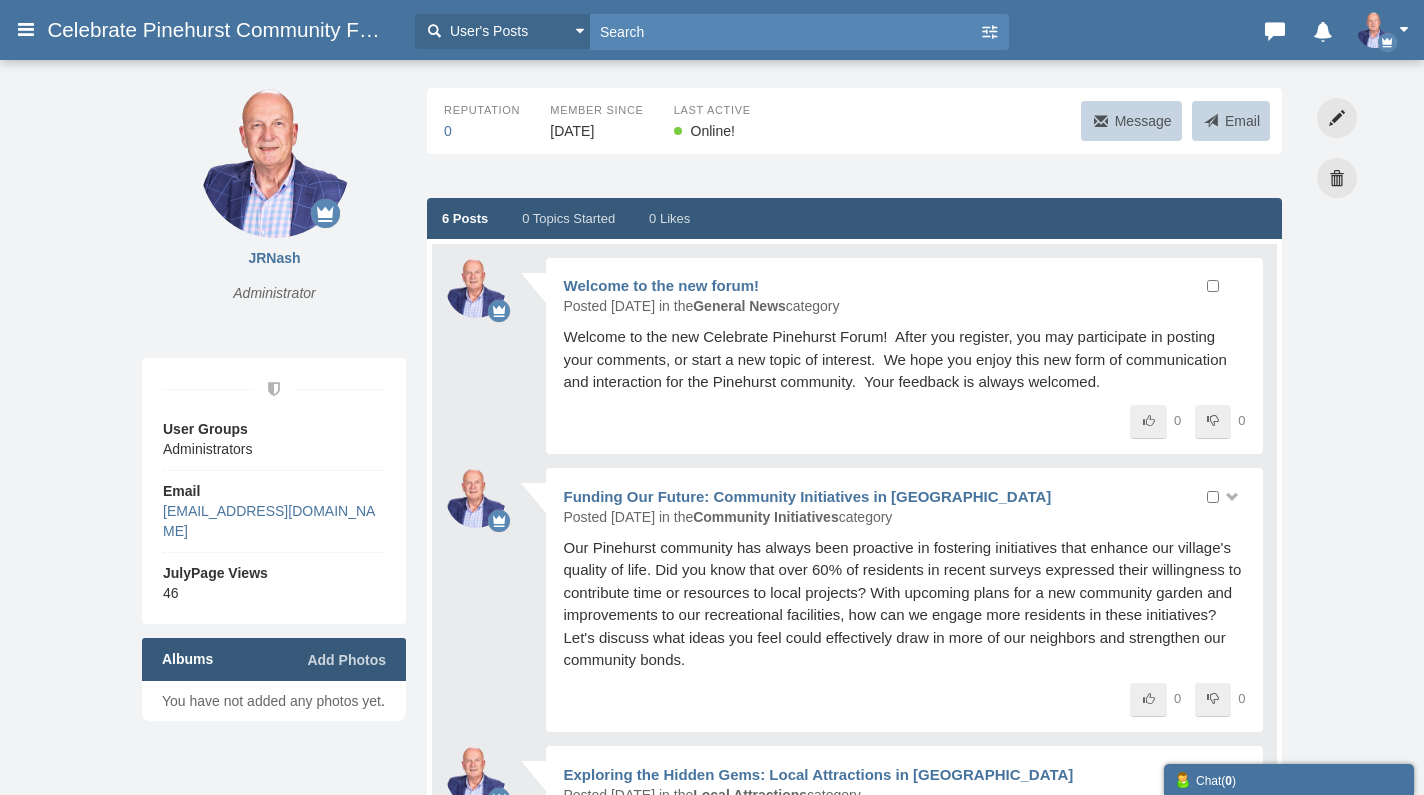 click at bounding box center [1213, 497] 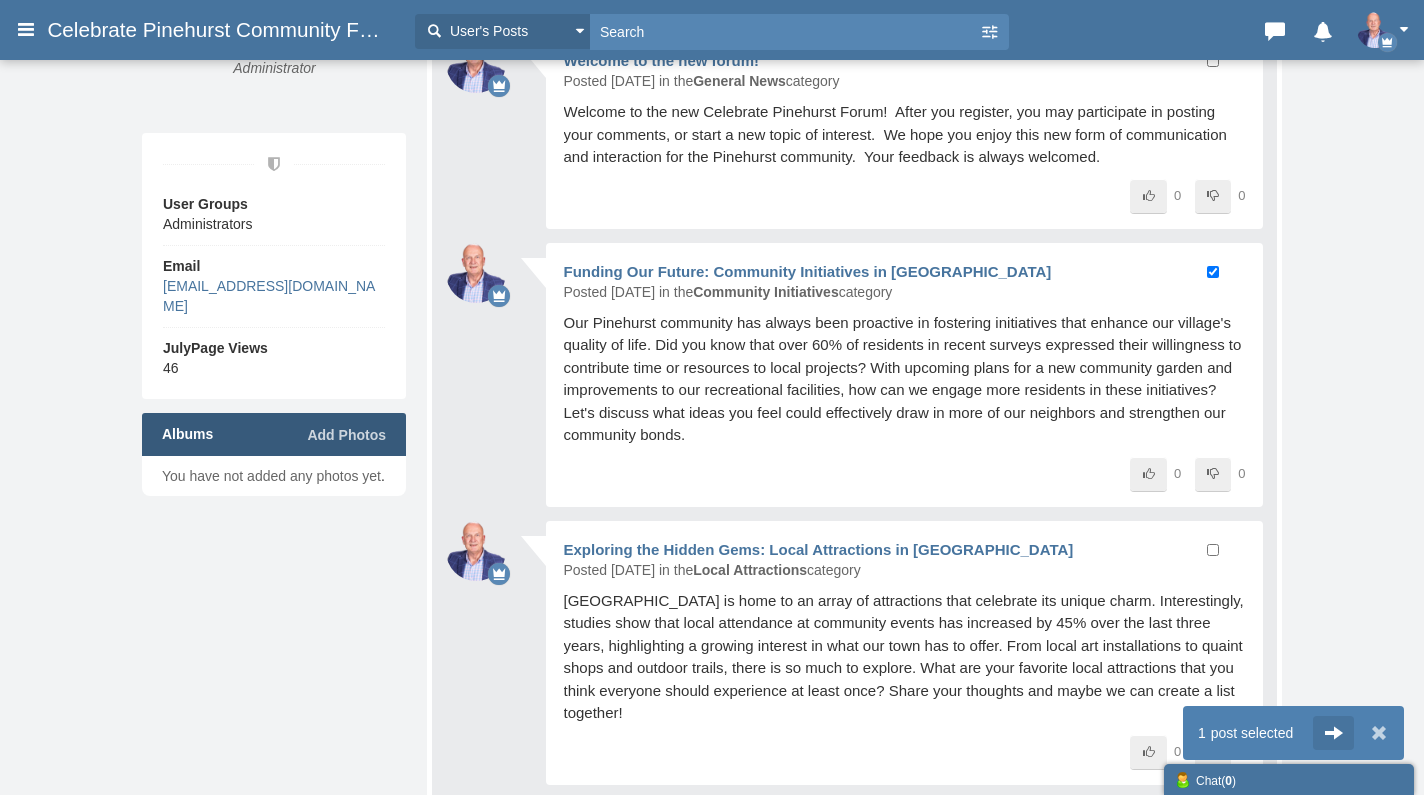 scroll, scrollTop: 225, scrollLeft: 0, axis: vertical 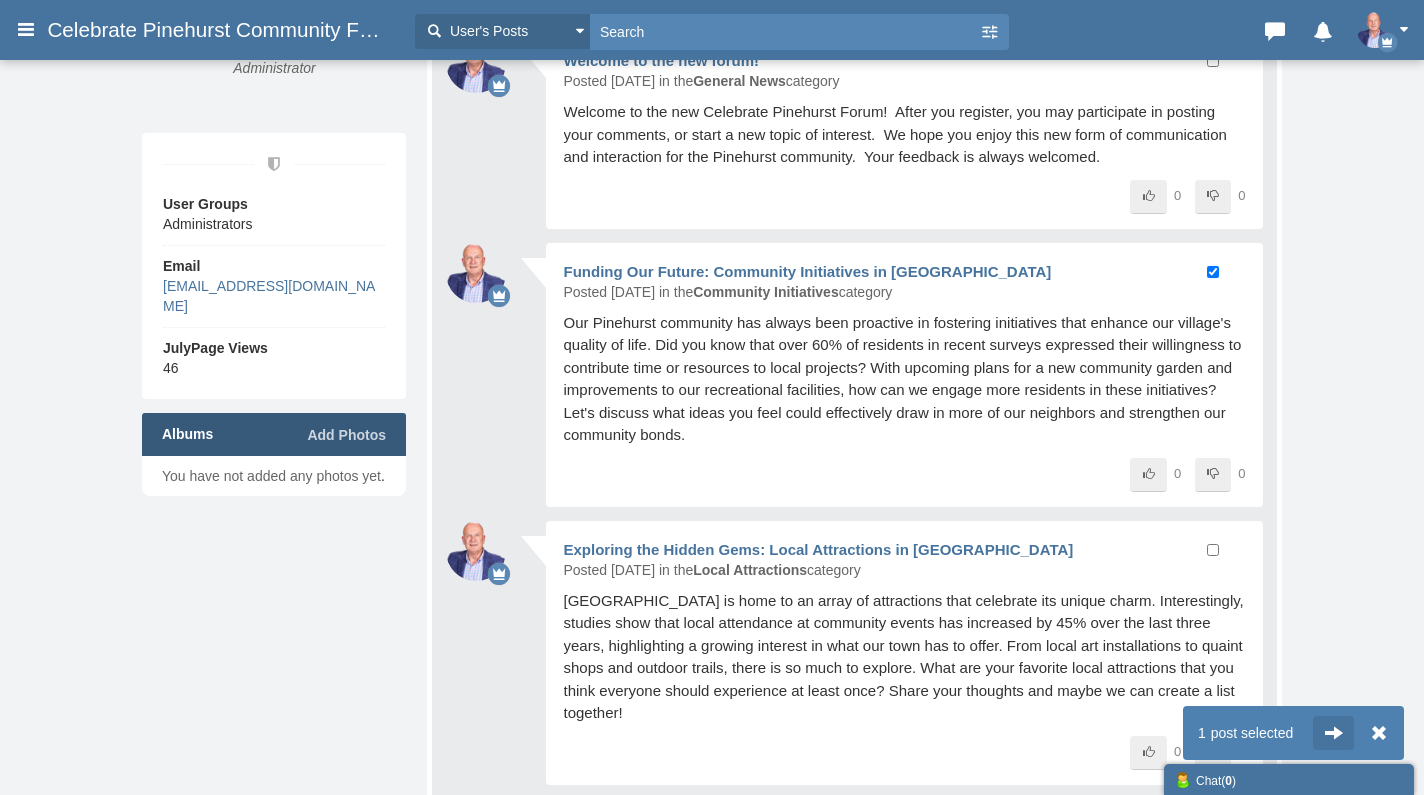 click at bounding box center (1379, 733) 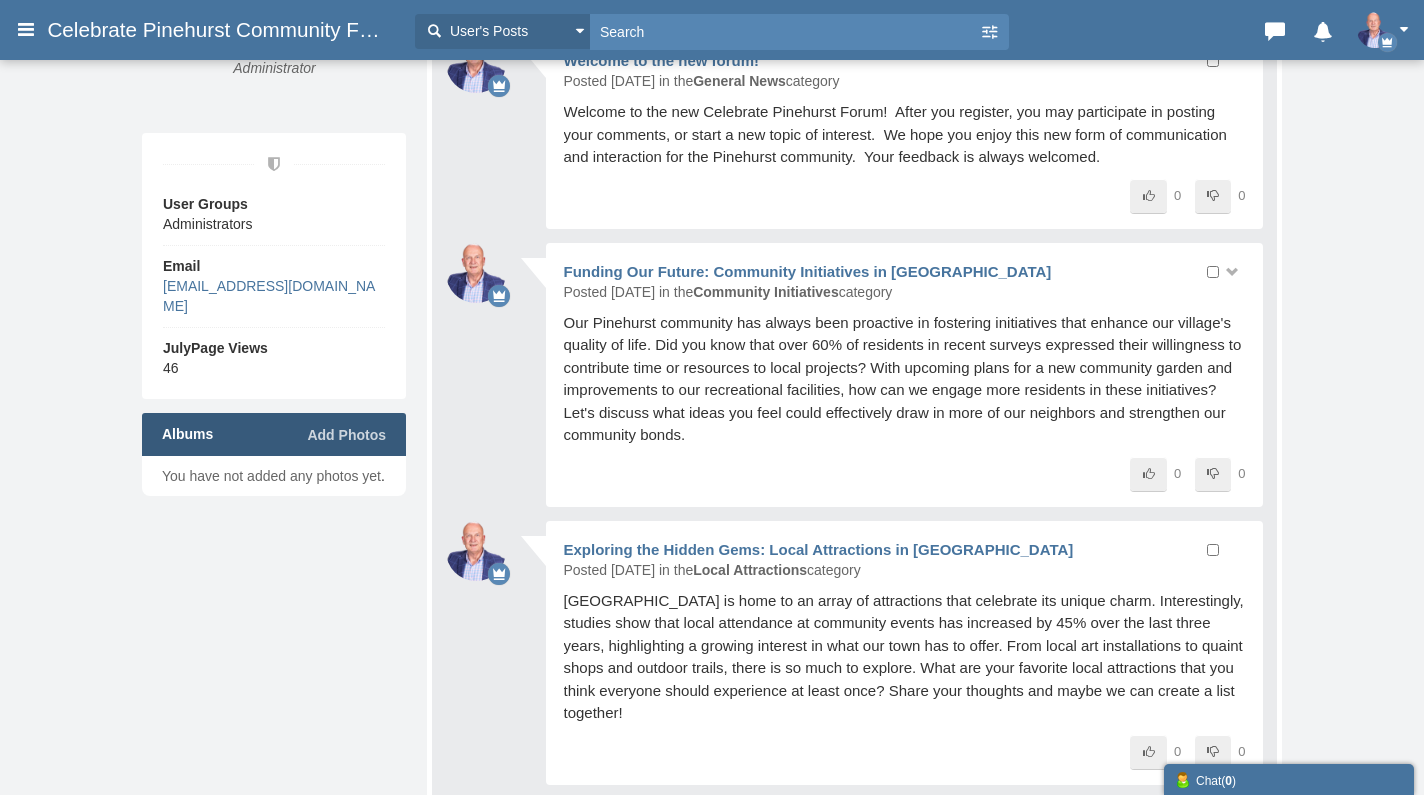 click at bounding box center (1213, 272) 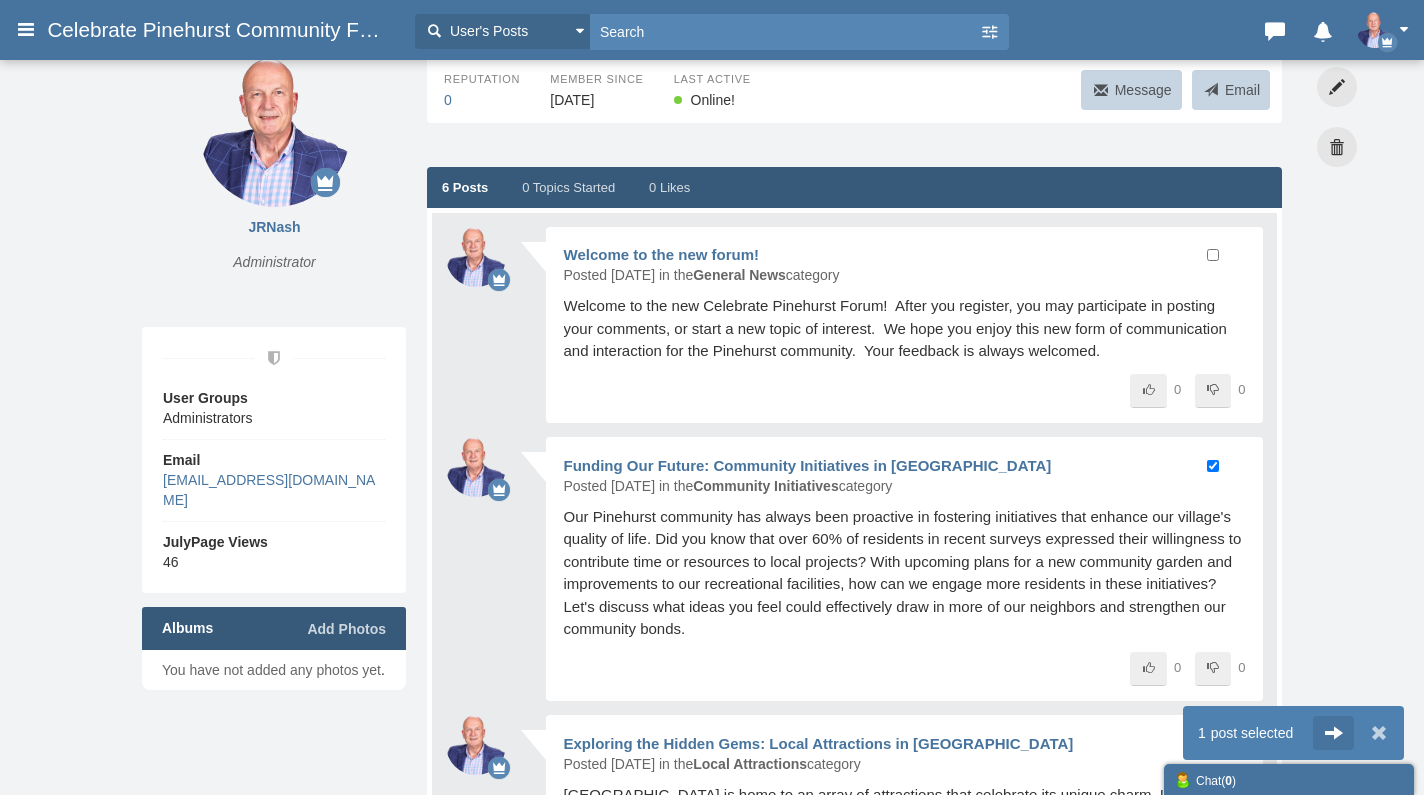 scroll, scrollTop: 33, scrollLeft: 0, axis: vertical 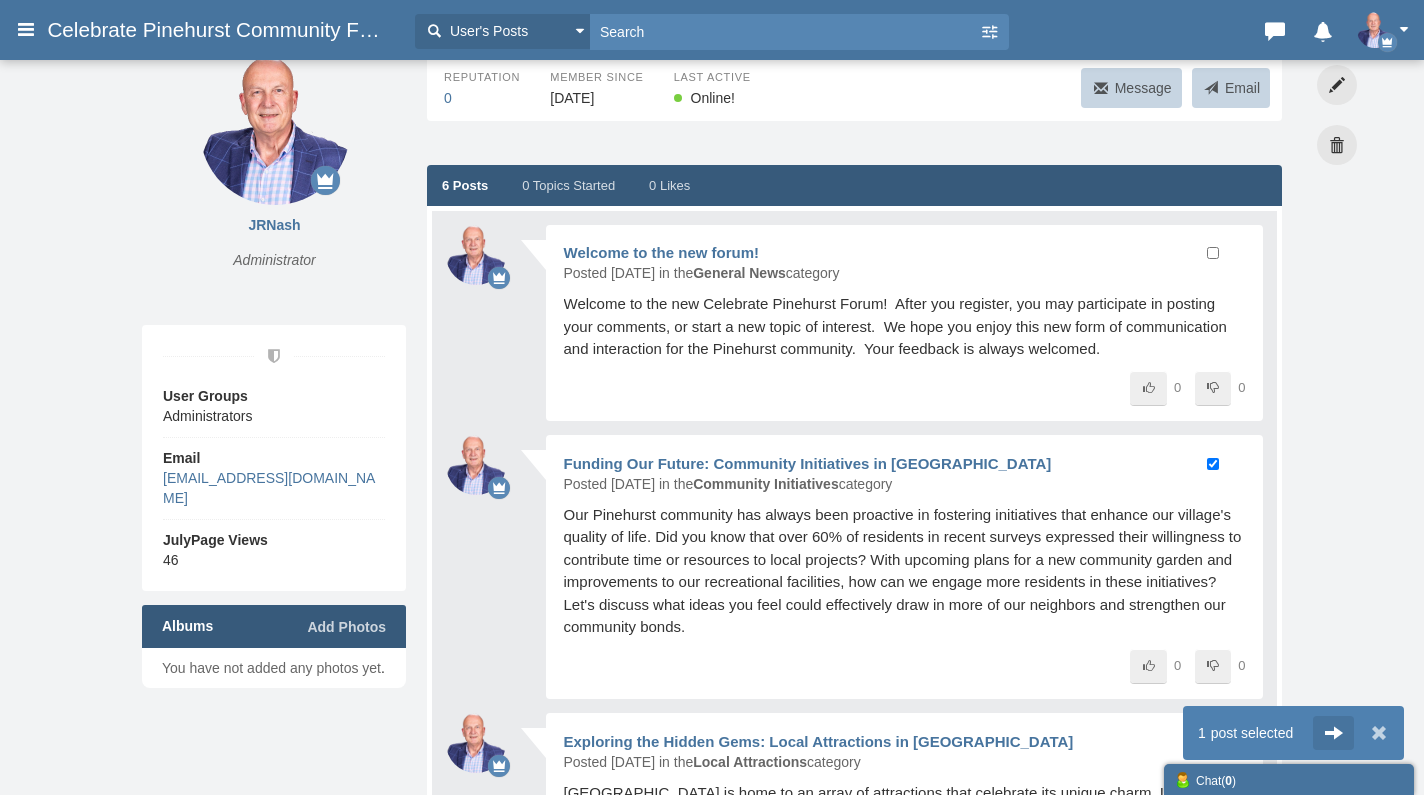 click at bounding box center (476, 465) 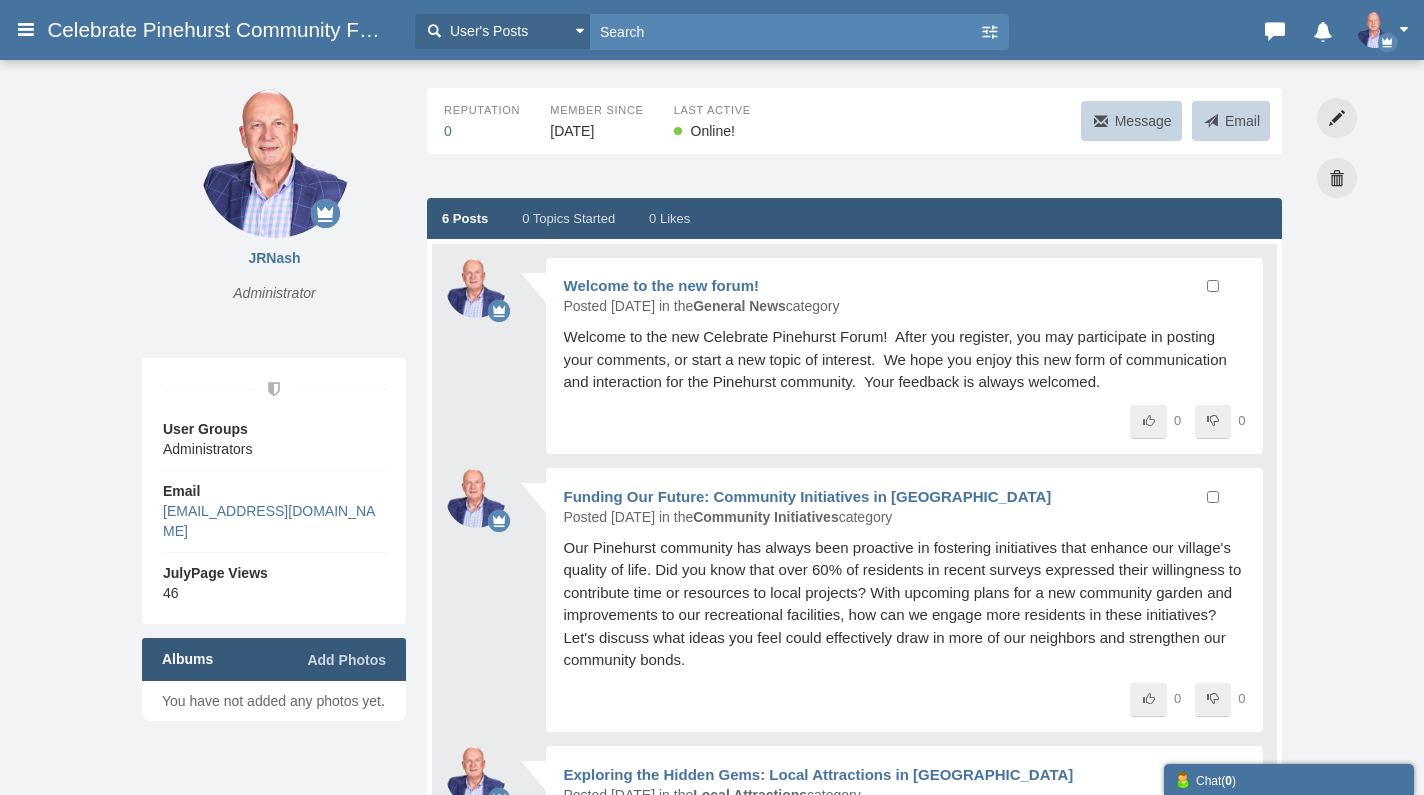 scroll, scrollTop: 0, scrollLeft: 0, axis: both 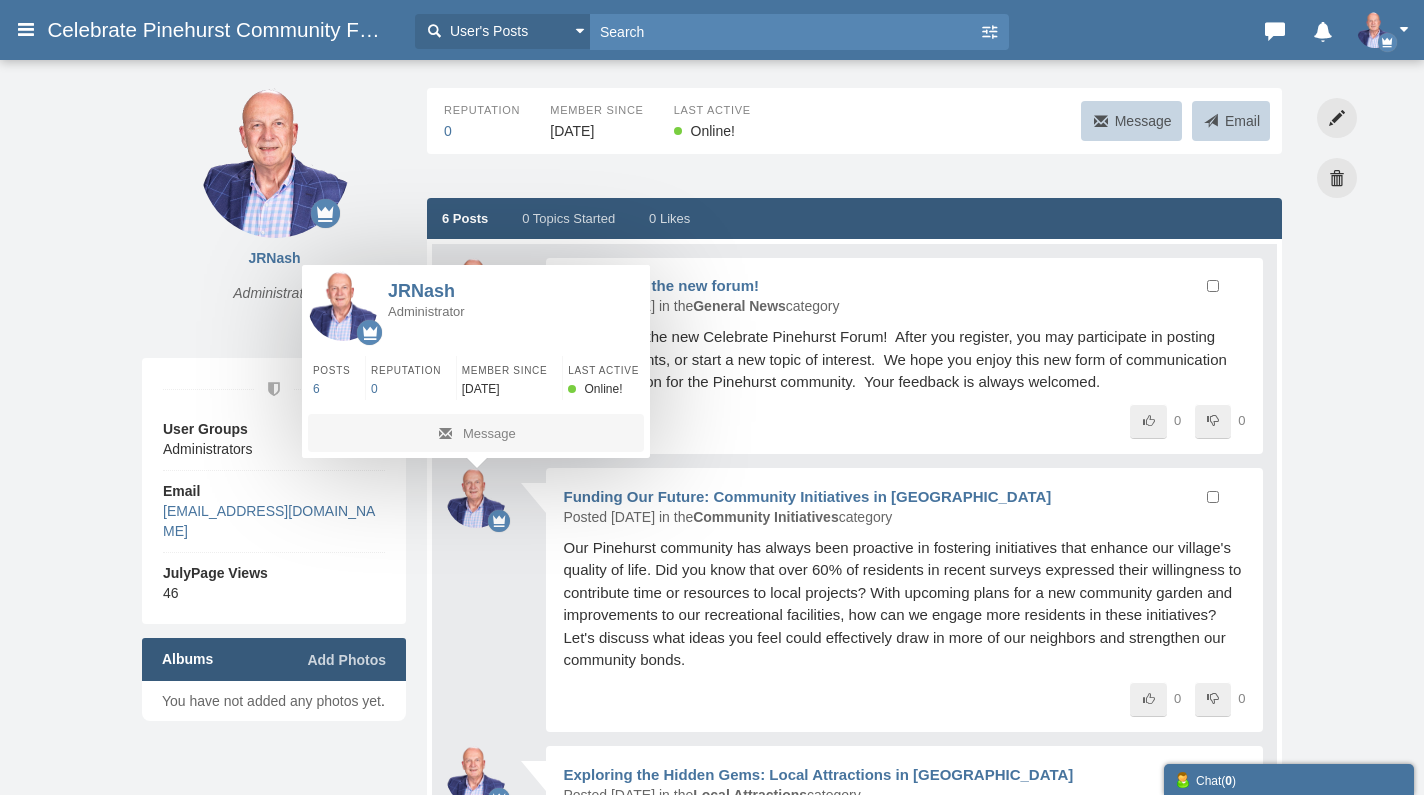 click at bounding box center (476, 498) 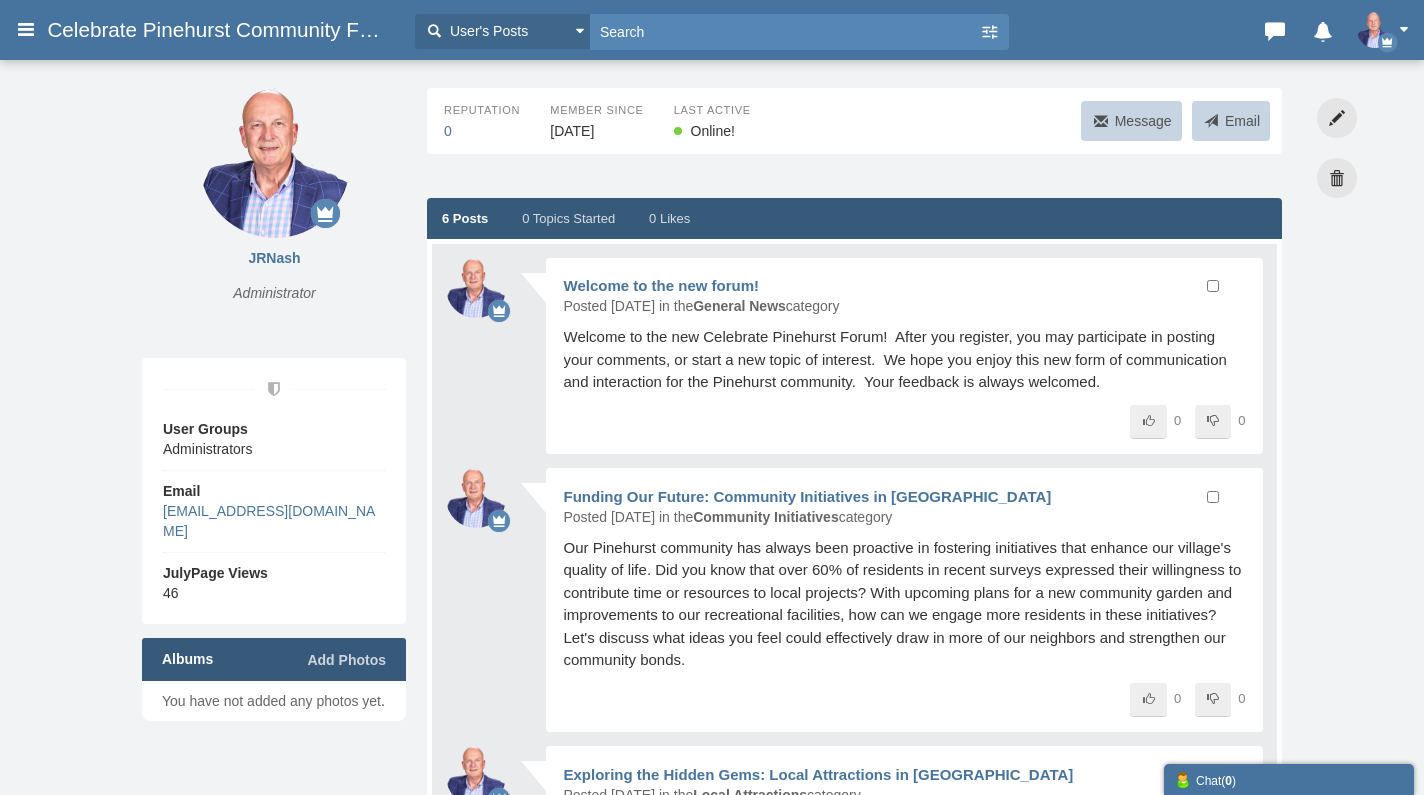 scroll, scrollTop: 0, scrollLeft: 0, axis: both 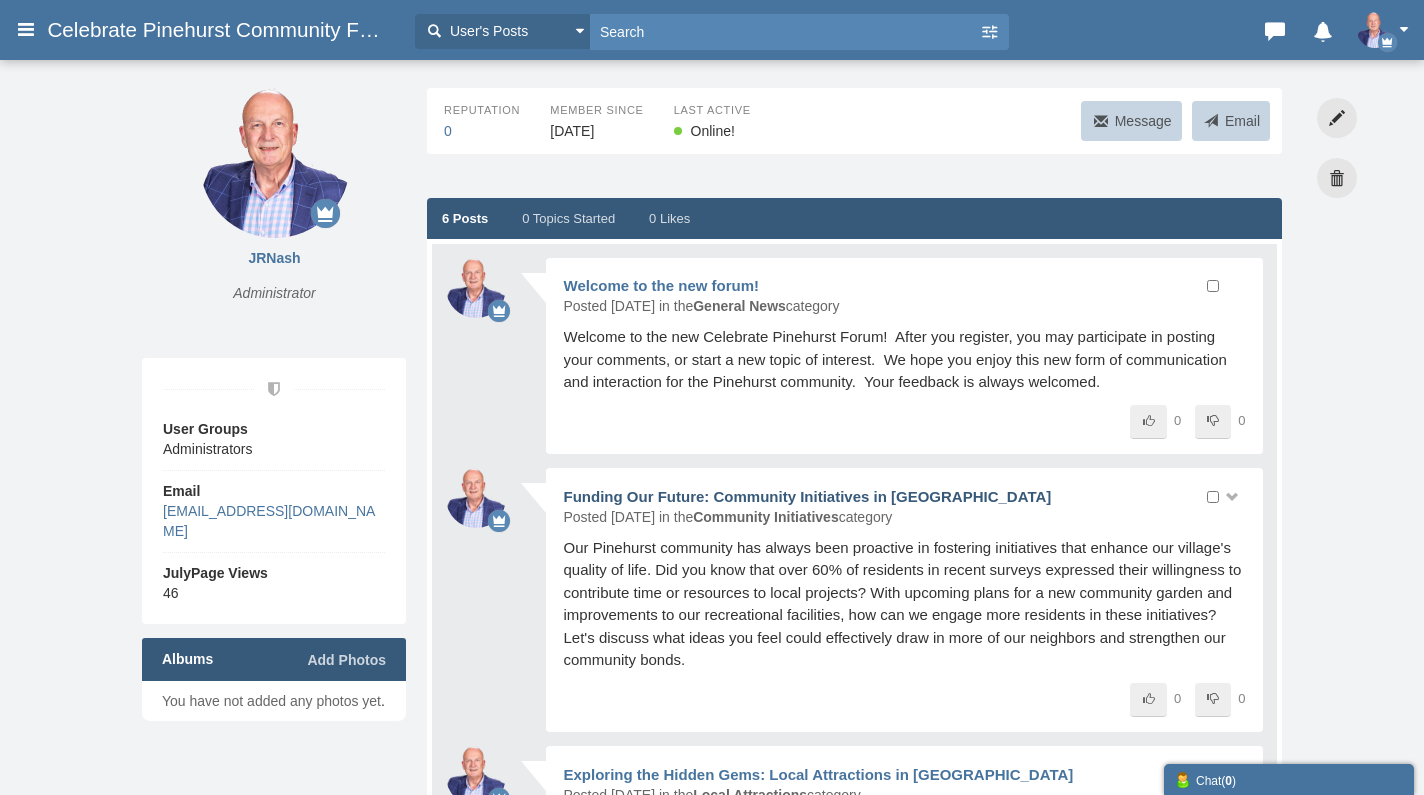 click on "Funding Our Future: Community Initiatives in [GEOGRAPHIC_DATA]" at bounding box center [808, 496] 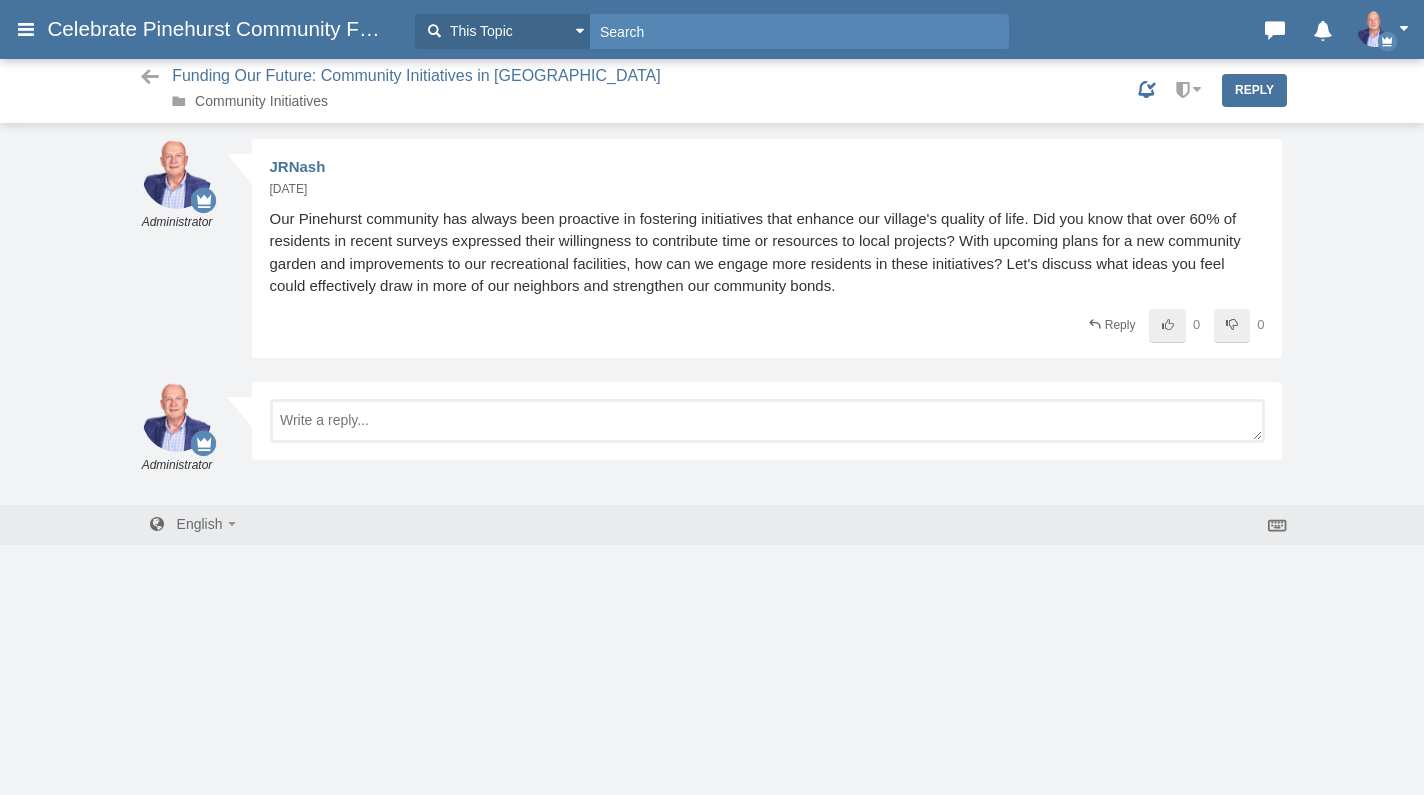 scroll, scrollTop: 0, scrollLeft: 0, axis: both 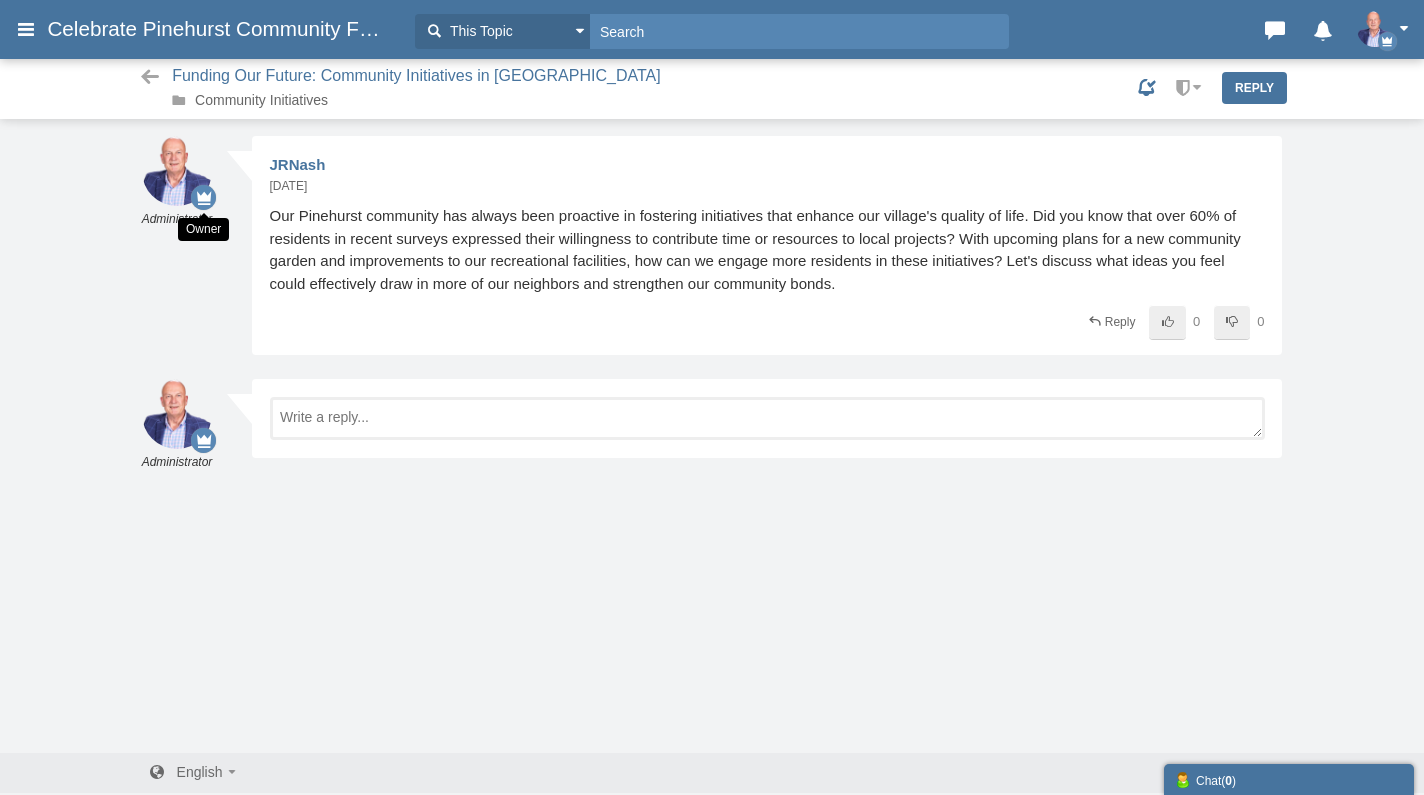 click at bounding box center [203, 197] 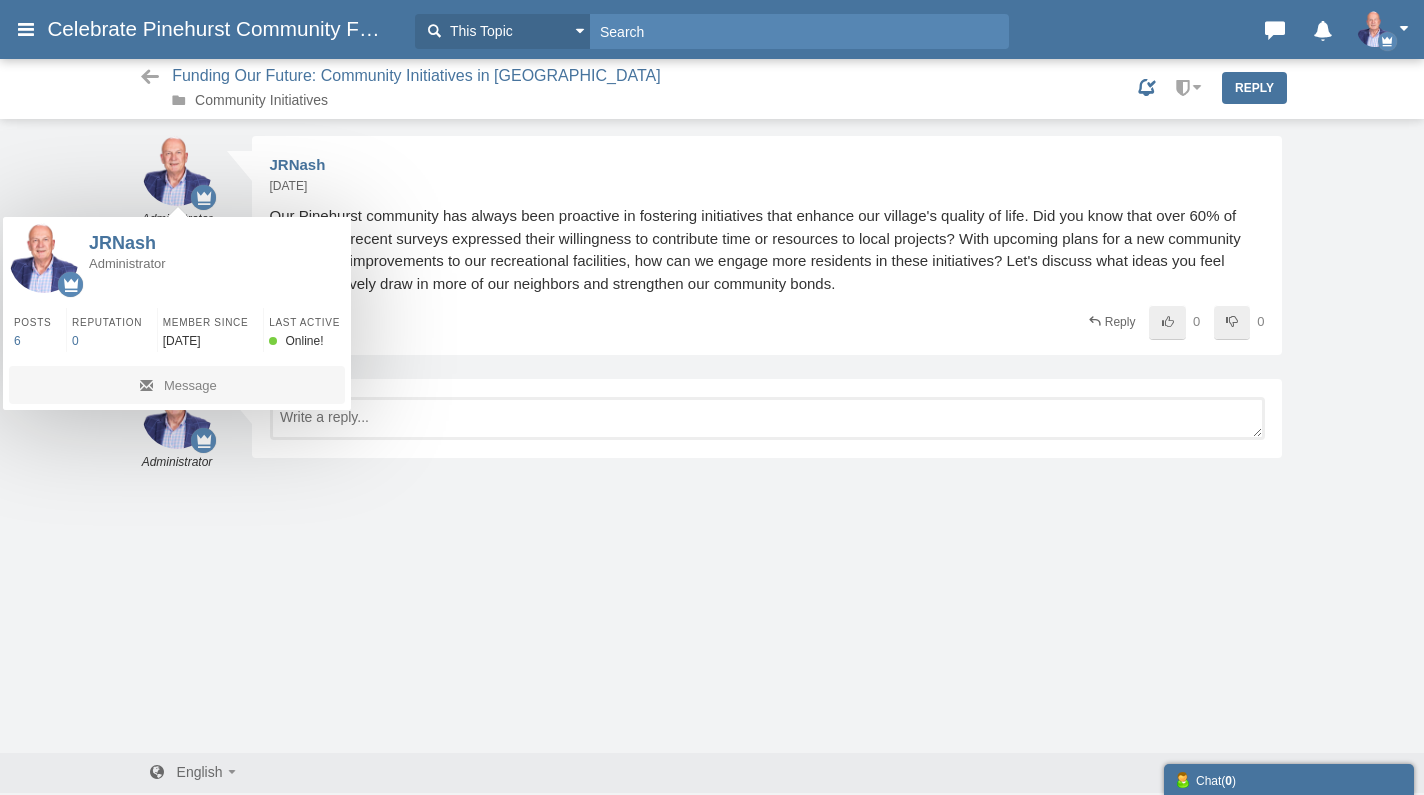 click at bounding box center [177, 171] 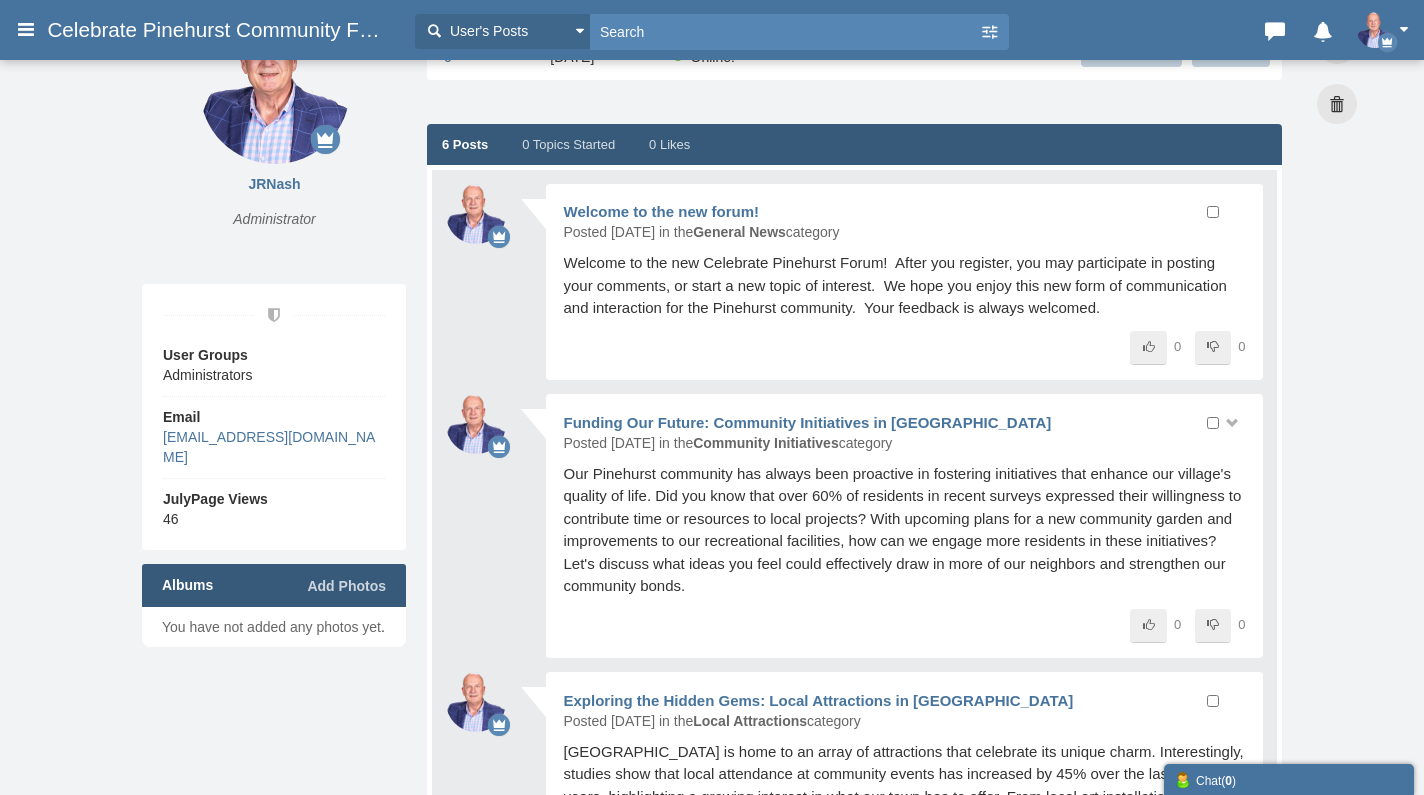 scroll, scrollTop: 74, scrollLeft: 0, axis: vertical 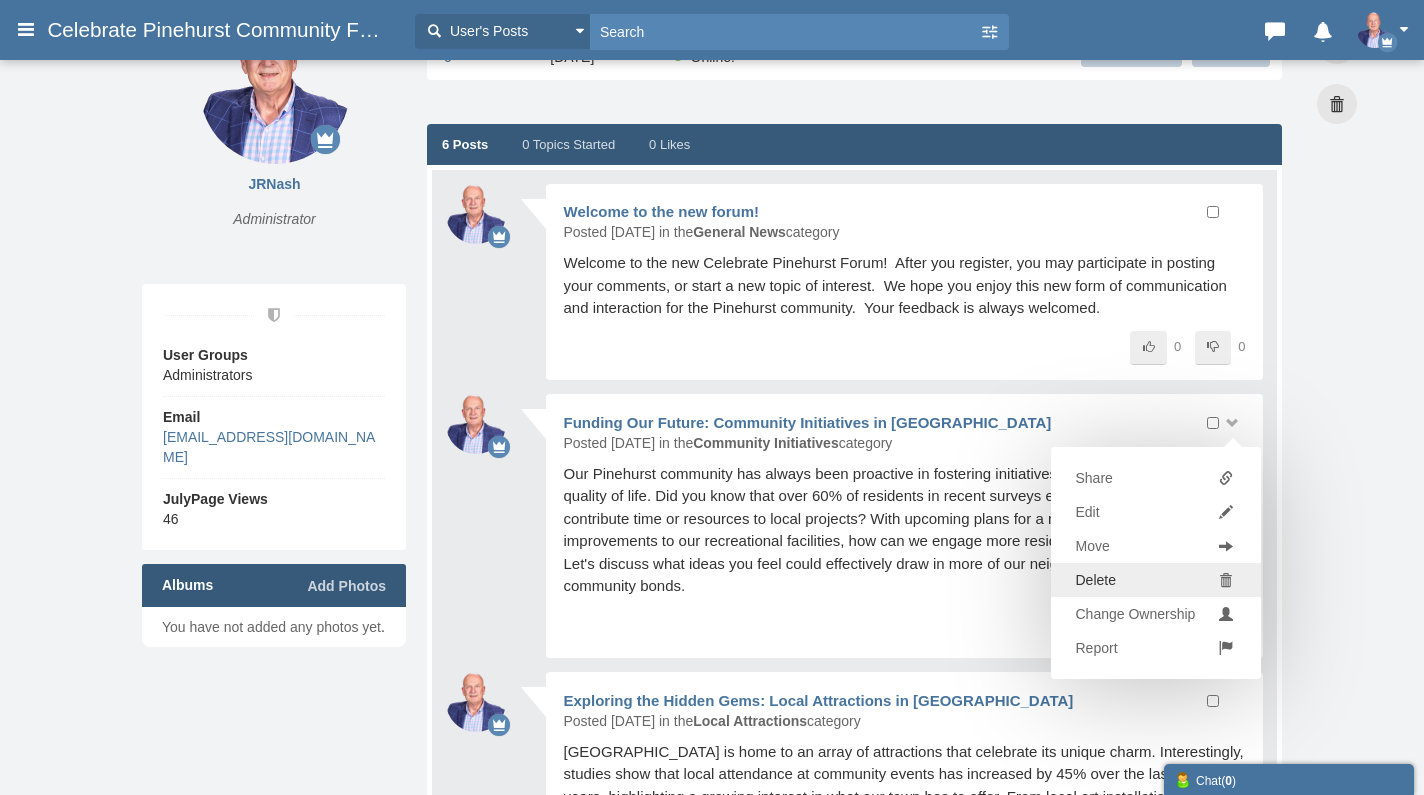 click on "Delete" at bounding box center (1096, 580) 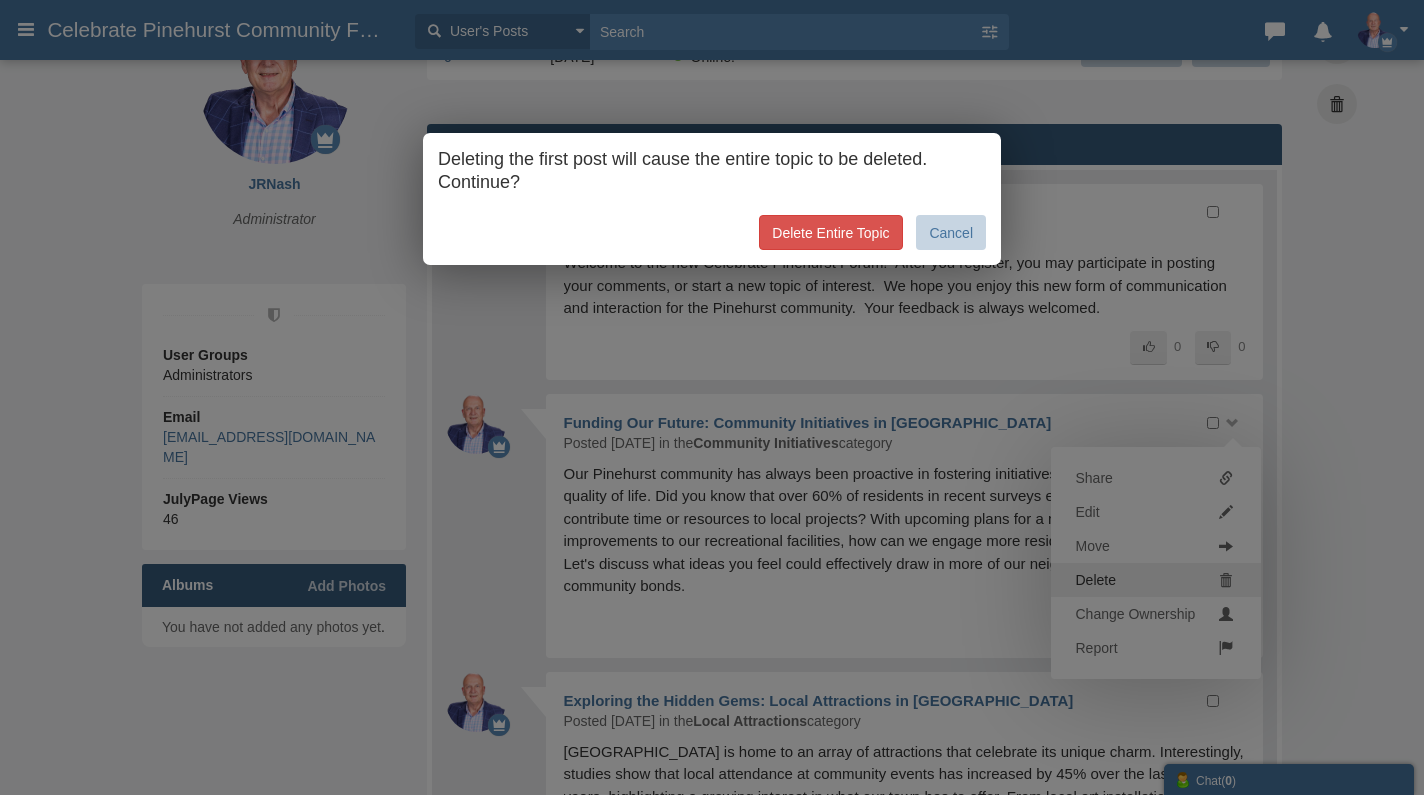 scroll, scrollTop: 116, scrollLeft: 0, axis: vertical 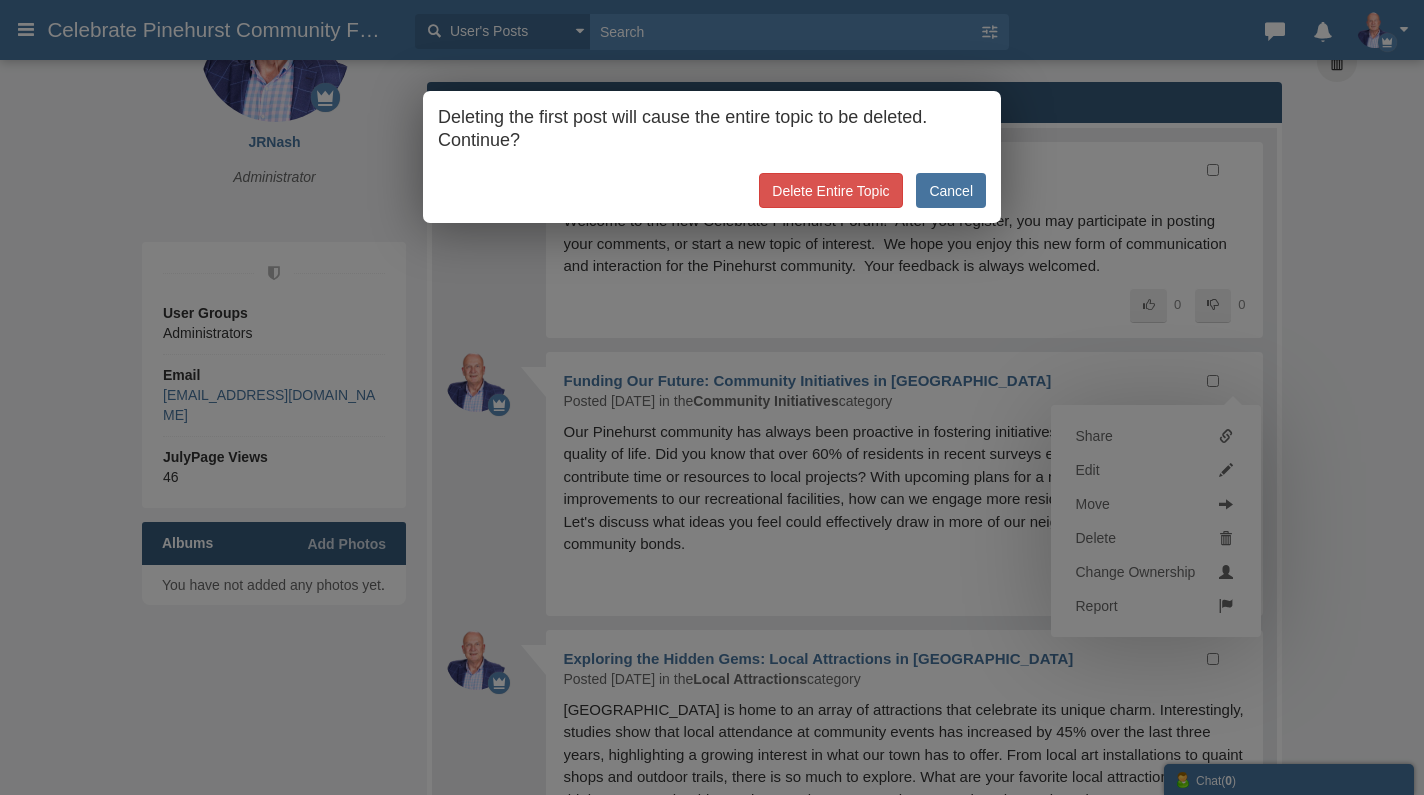click on "Cancel" at bounding box center (951, 190) 